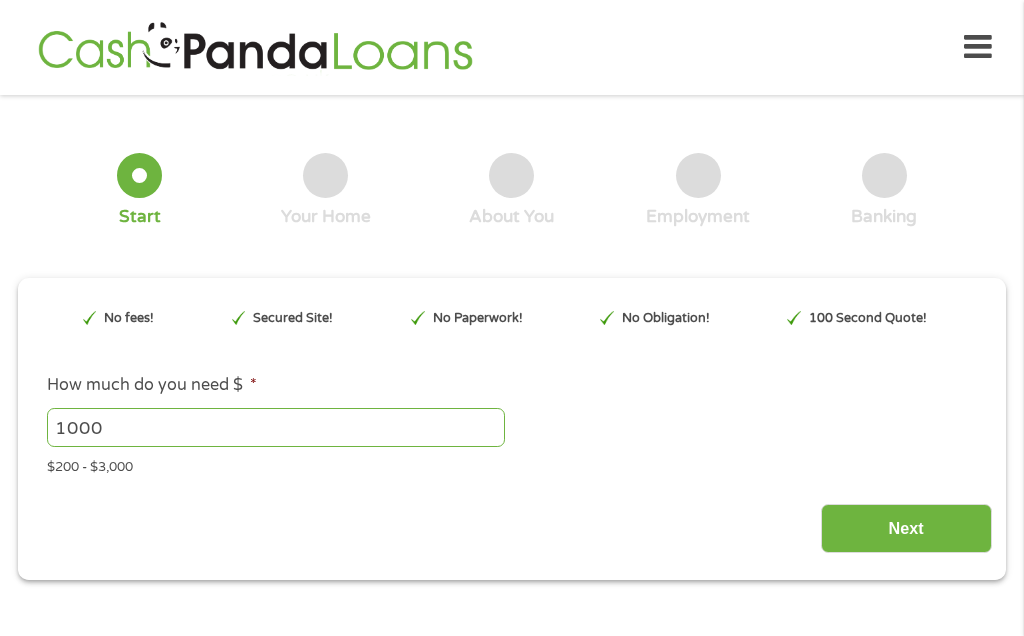 type on "EAIaIQobChMI67nO0KH7jgMVfDAIBR0UgjyxEAAYAiAAEgIA0fD_BwE" 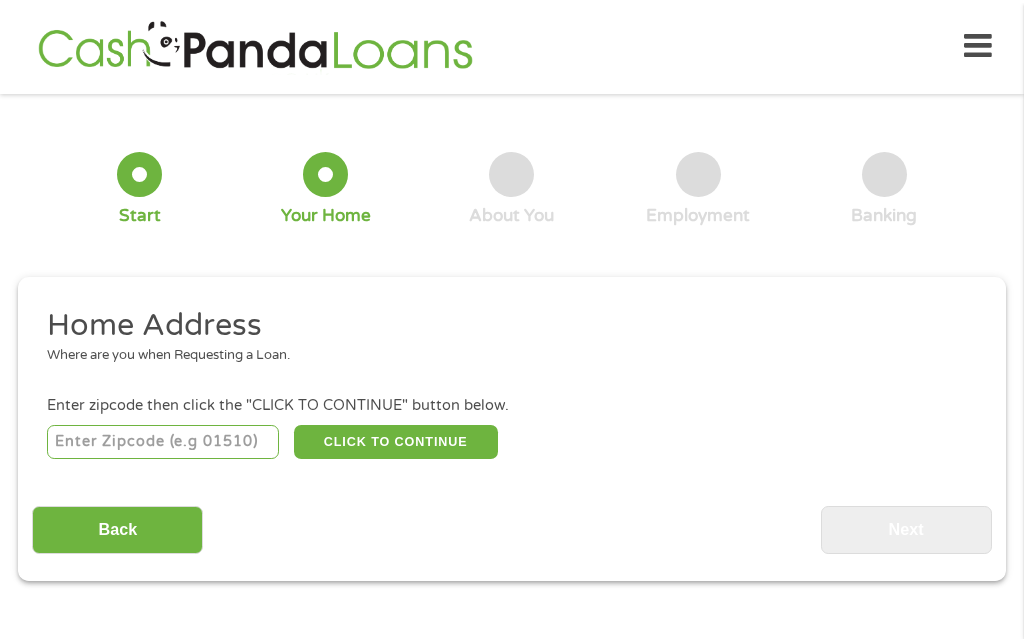 scroll, scrollTop: 8, scrollLeft: 0, axis: vertical 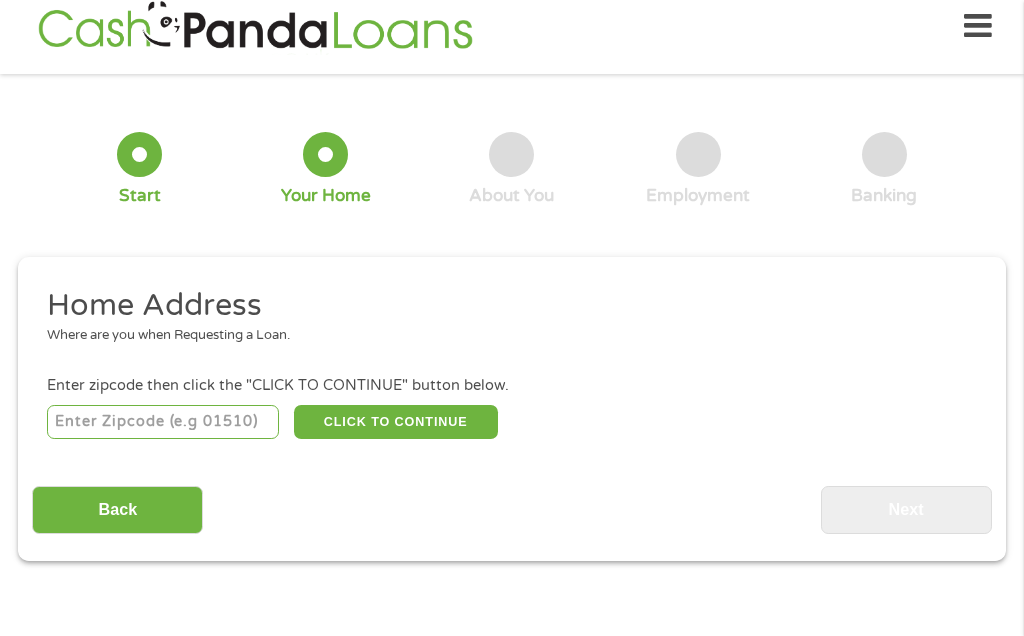 click at bounding box center [163, 422] 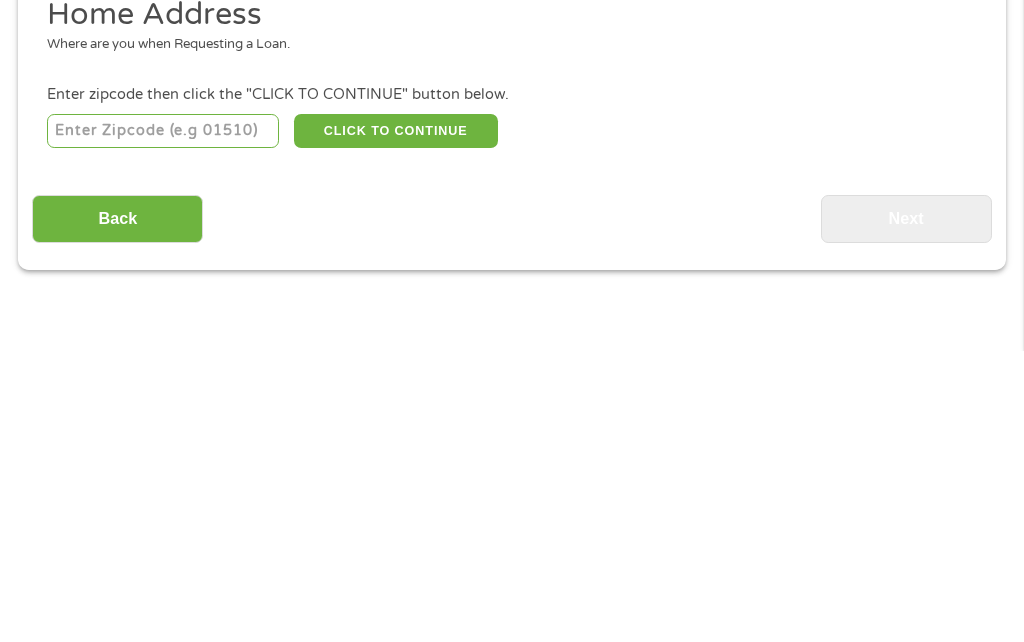 type on "[PHONE]" 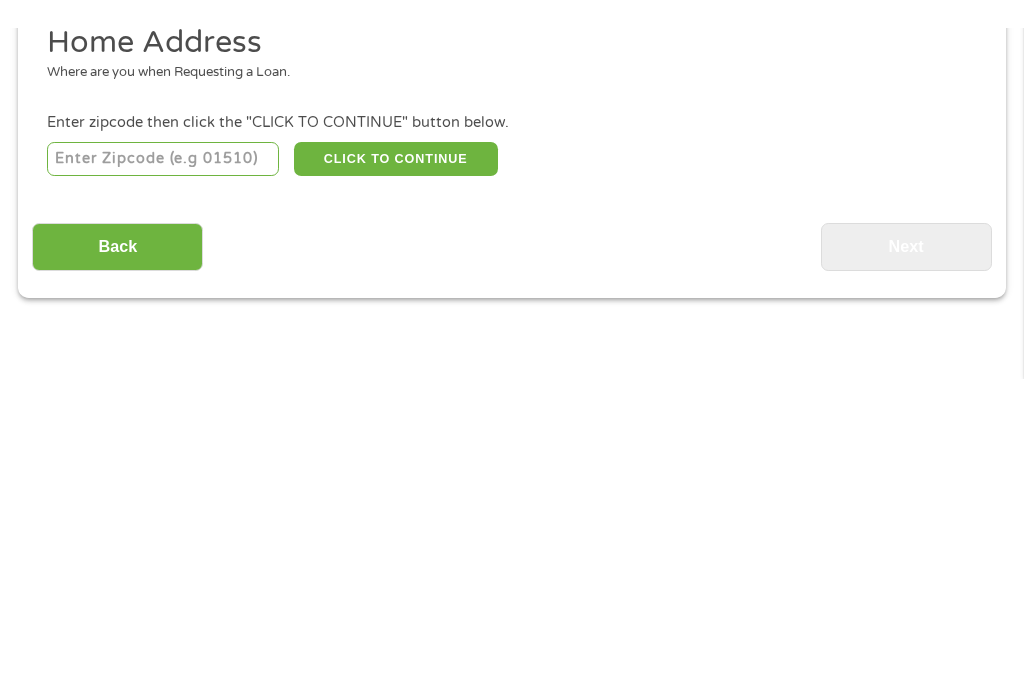 scroll, scrollTop: 312, scrollLeft: 0, axis: vertical 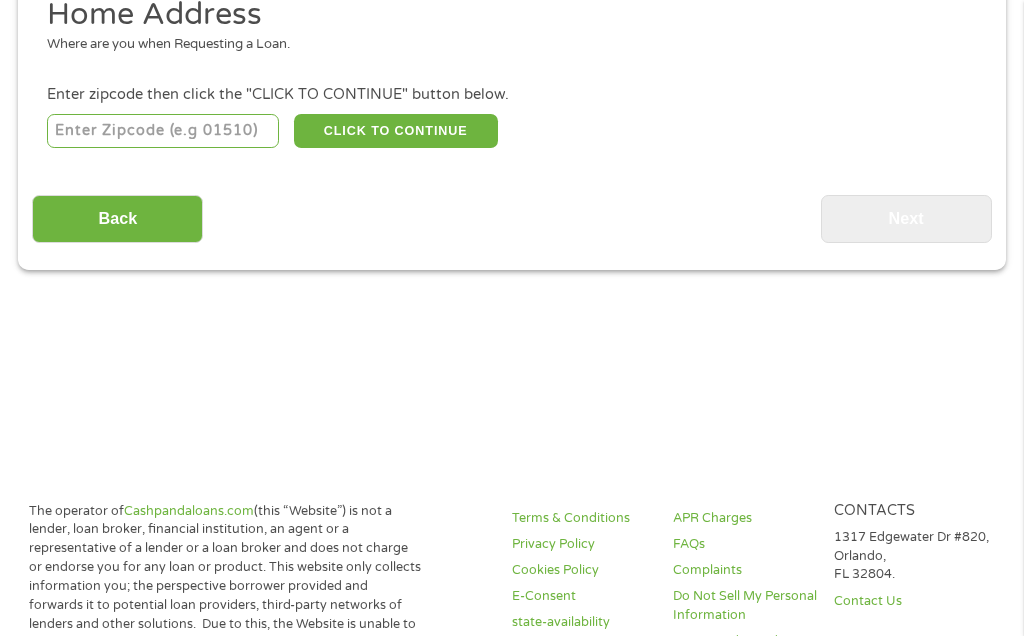 type on "[PHONE]" 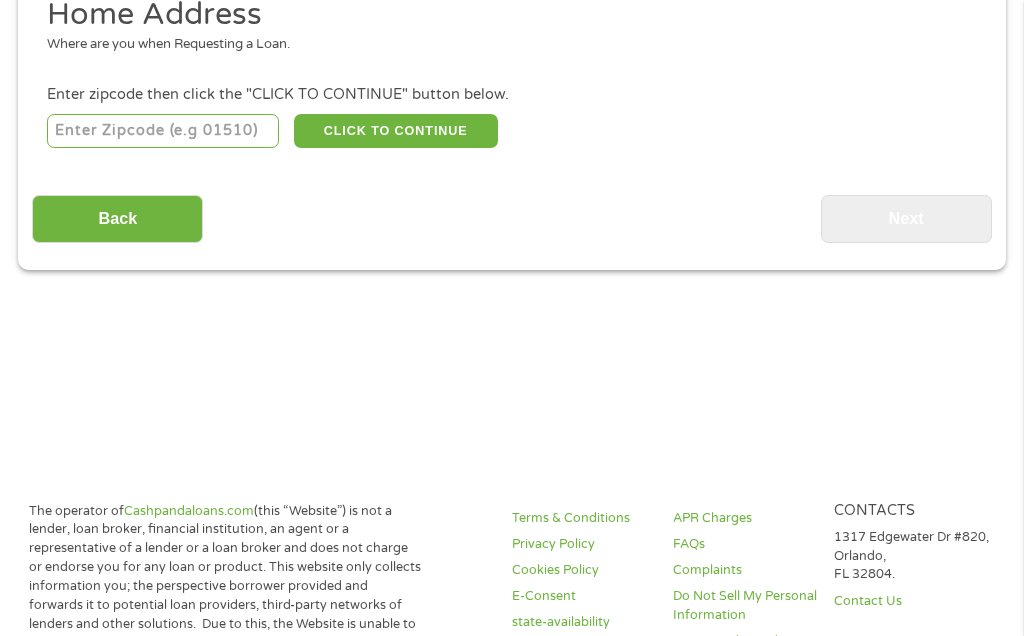 type on "[NAME]" 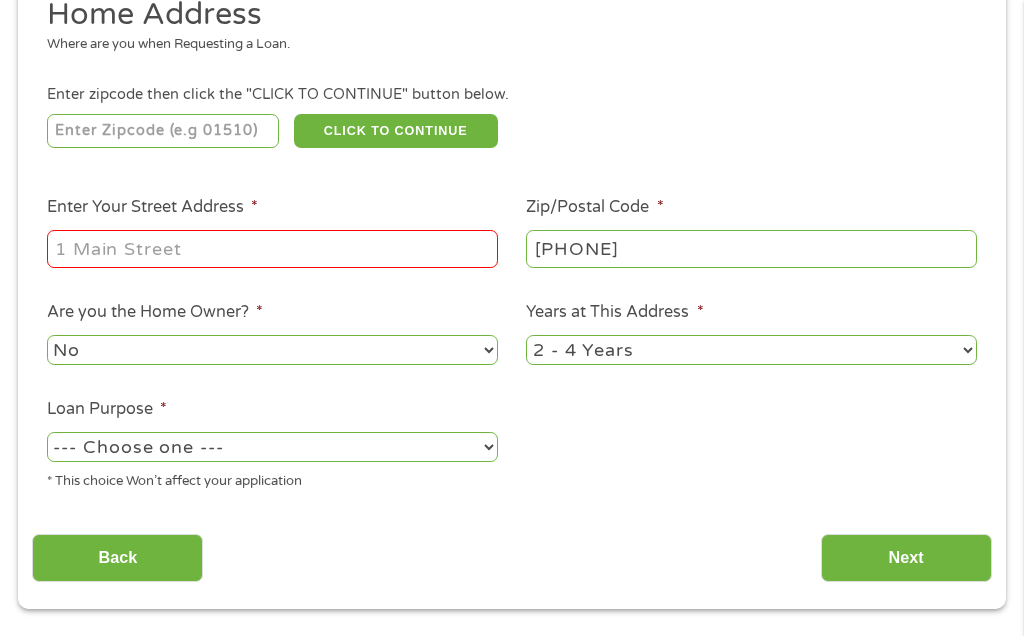 click on "Enter Your Street Address *" at bounding box center (272, 249) 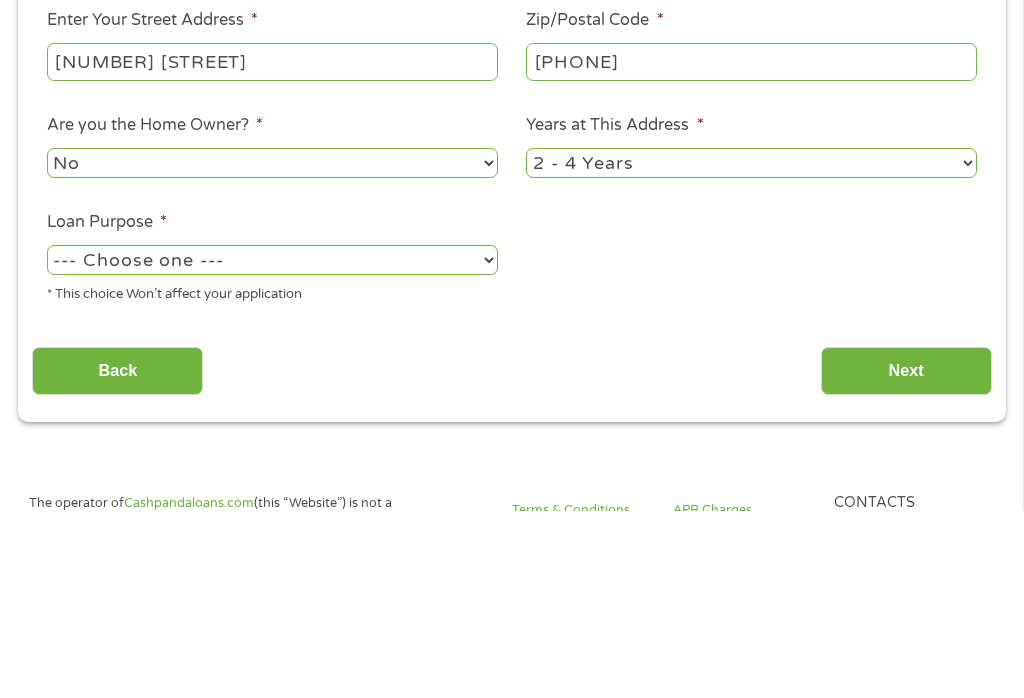 type on "[NUMBER] [STREET]" 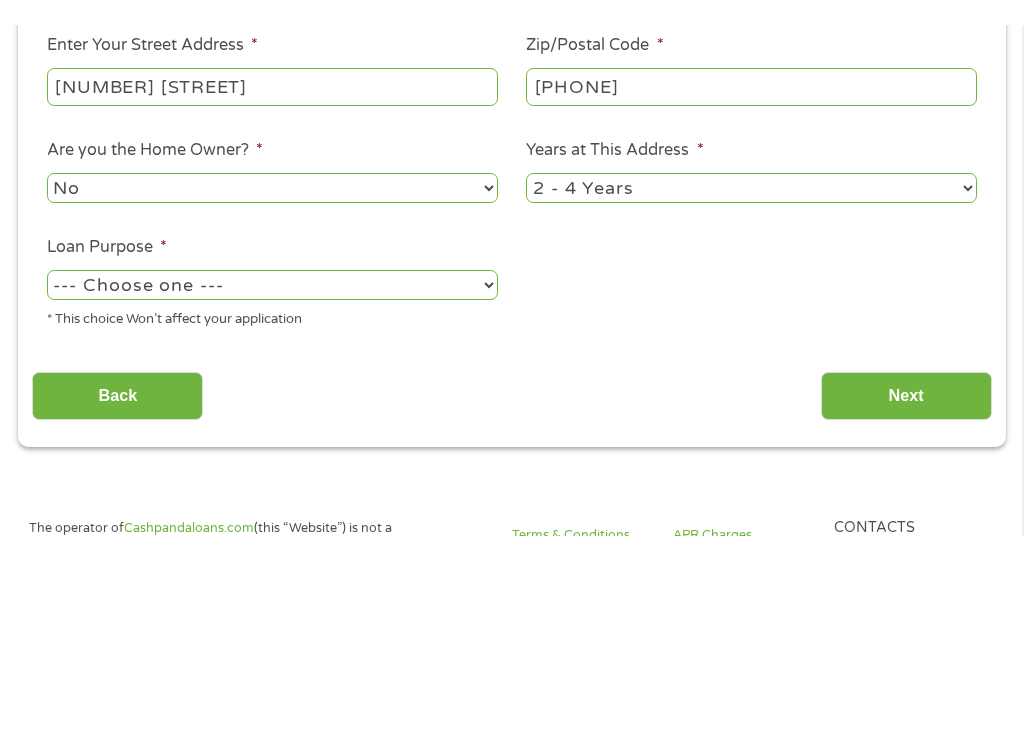scroll, scrollTop: 499, scrollLeft: 0, axis: vertical 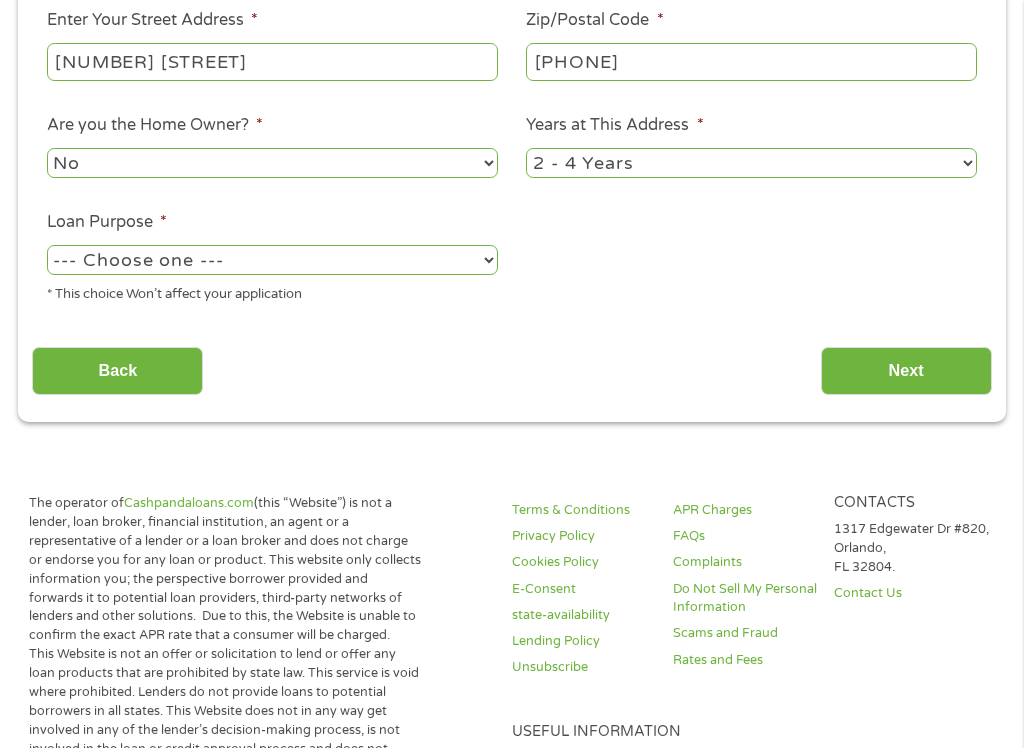 select on "yes" 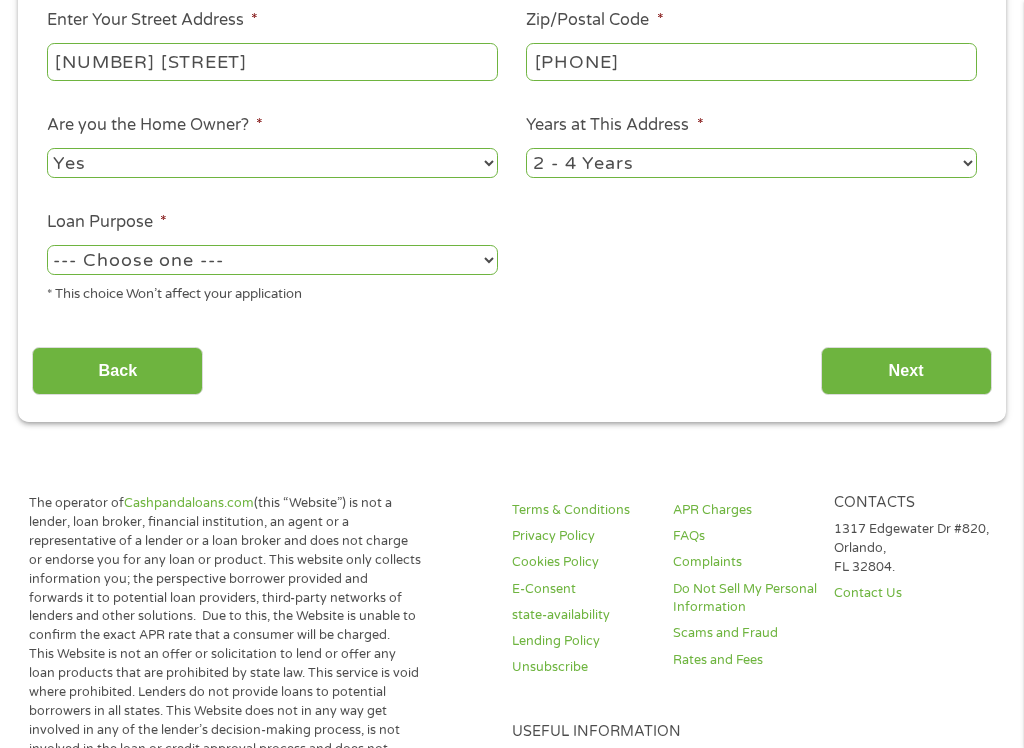click on "1 Year or less 1 - 2 Years 2 - 4 Years Over 4 Years" at bounding box center [751, 162] 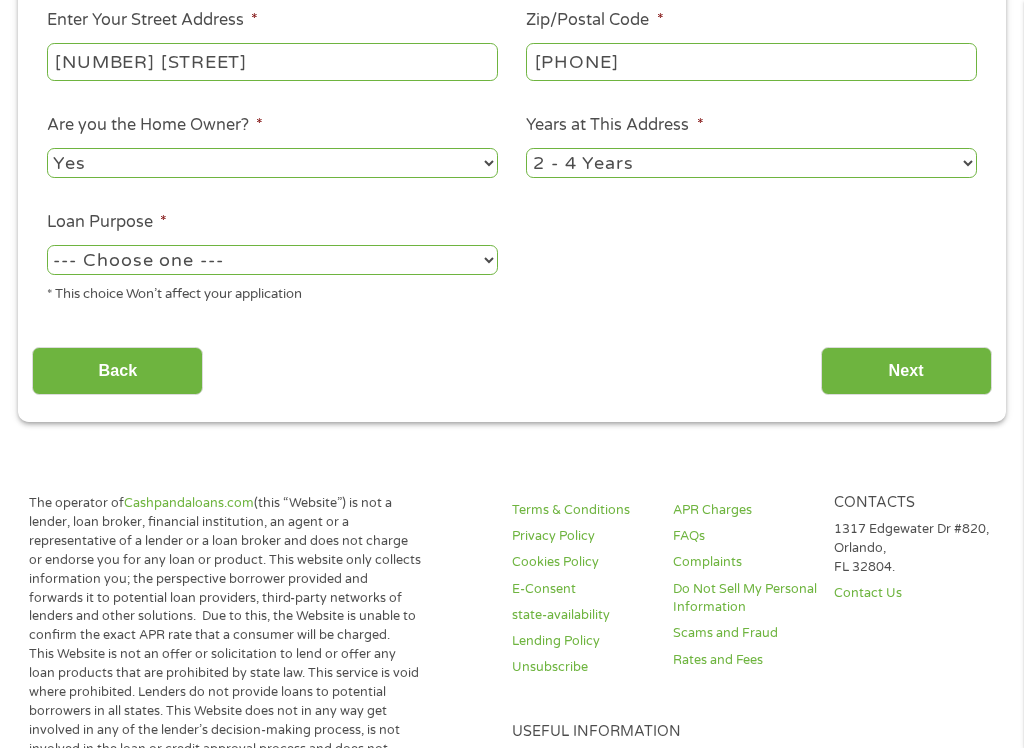 select on "60months" 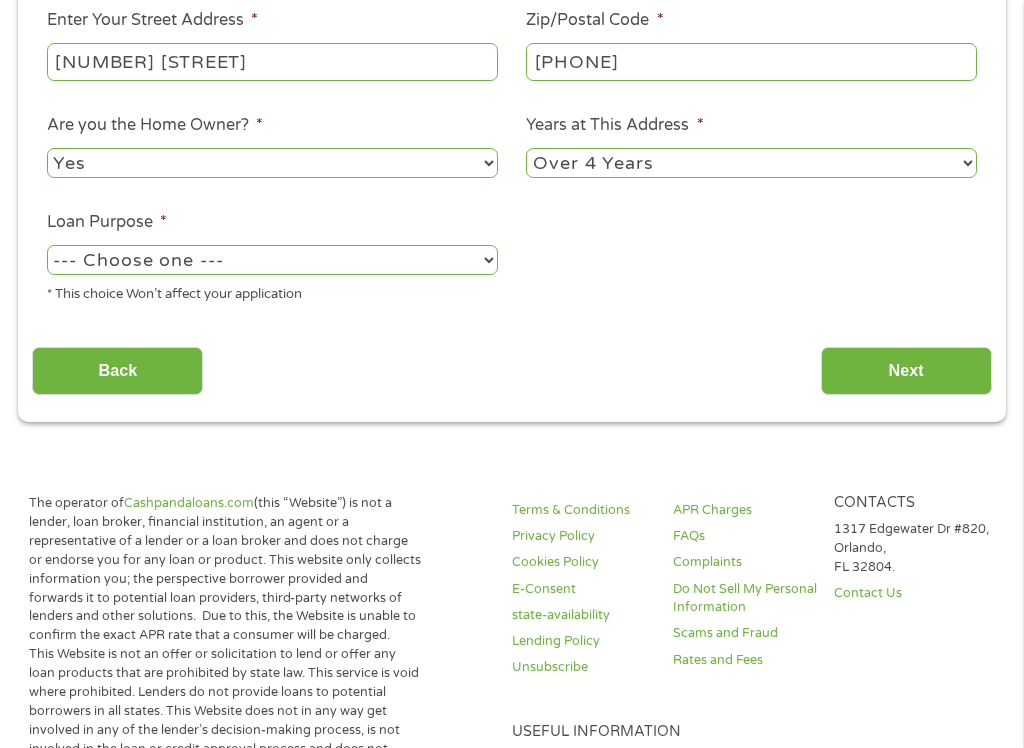 click on "--- Choose one --- Pay Bills Debt Consolidation Home Improvement Major Purchase Car Loan Short Term Cash Medical Expenses Other" at bounding box center [272, 259] 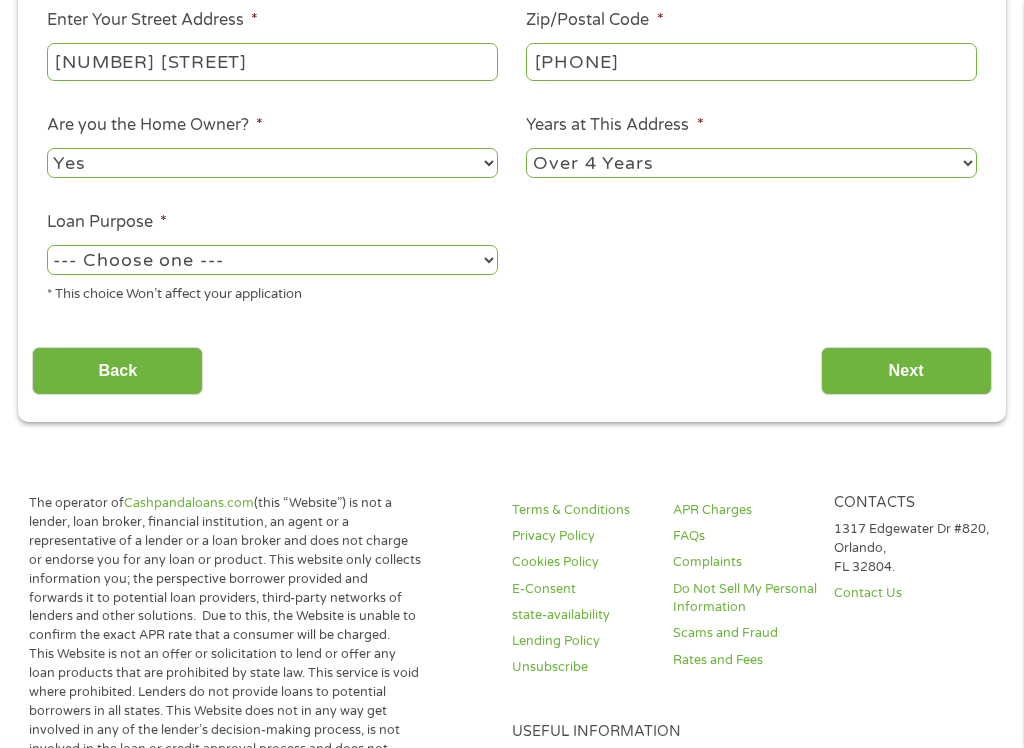 select on "majorpurchase" 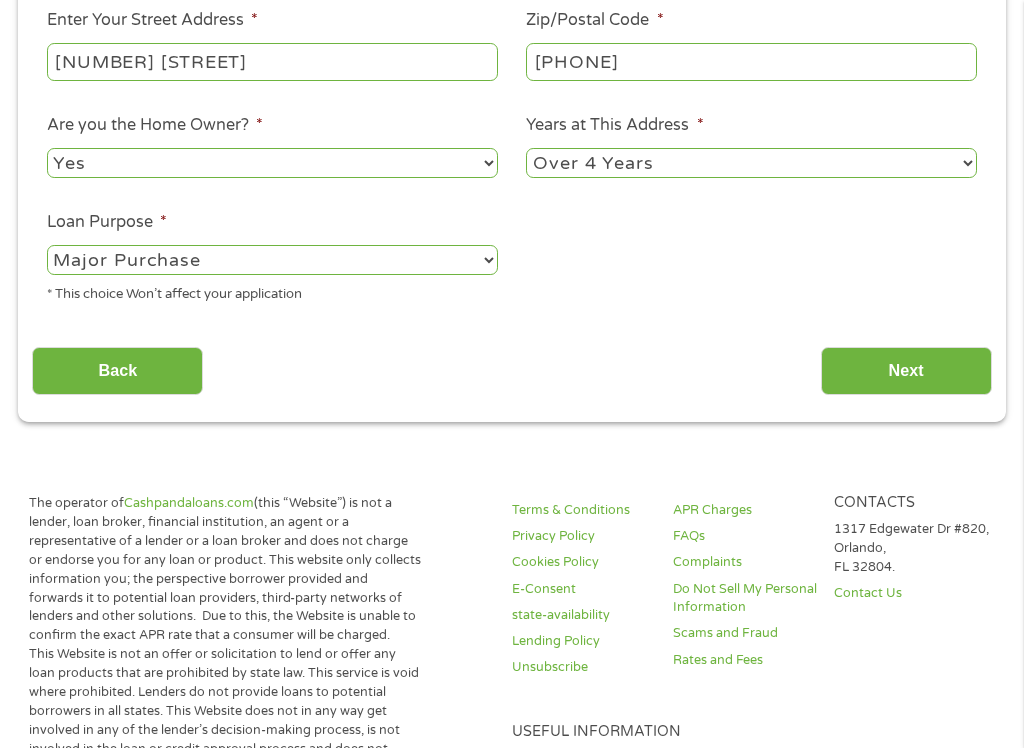 click on "Next" at bounding box center (906, 371) 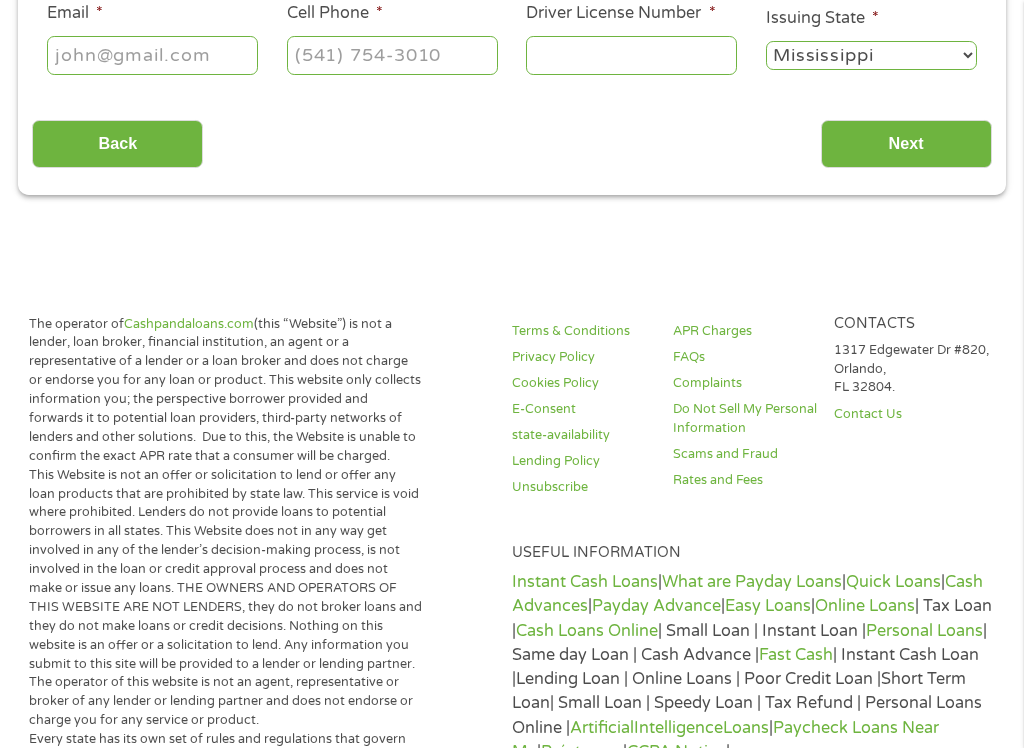 scroll, scrollTop: 8, scrollLeft: 0, axis: vertical 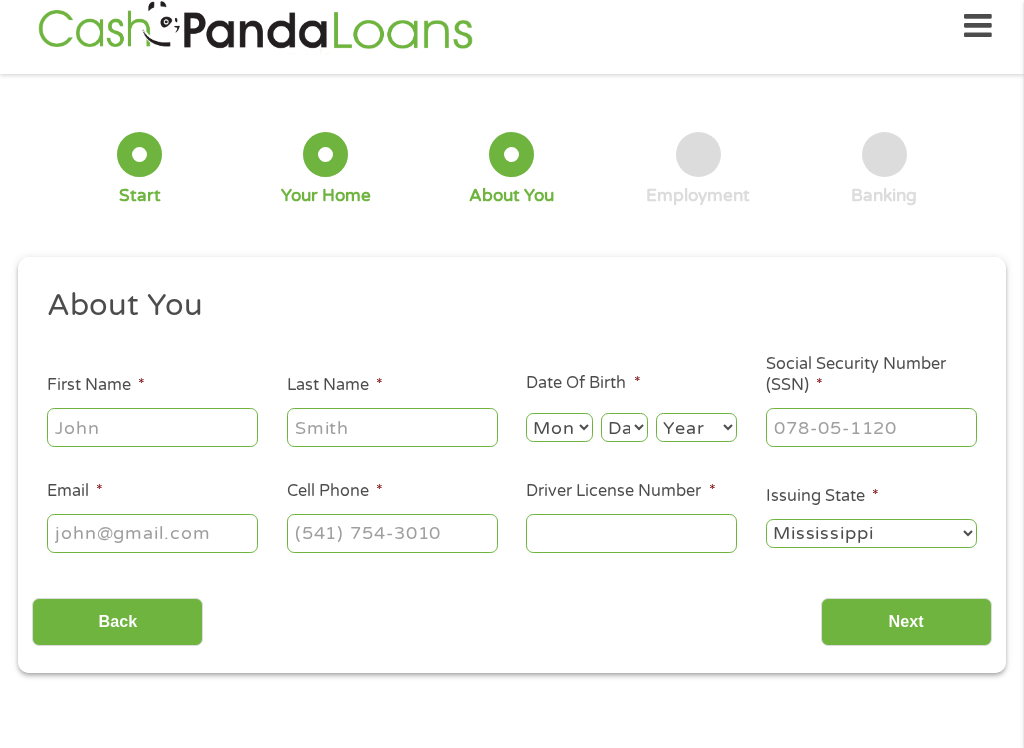 click on "First Name *" at bounding box center [152, 427] 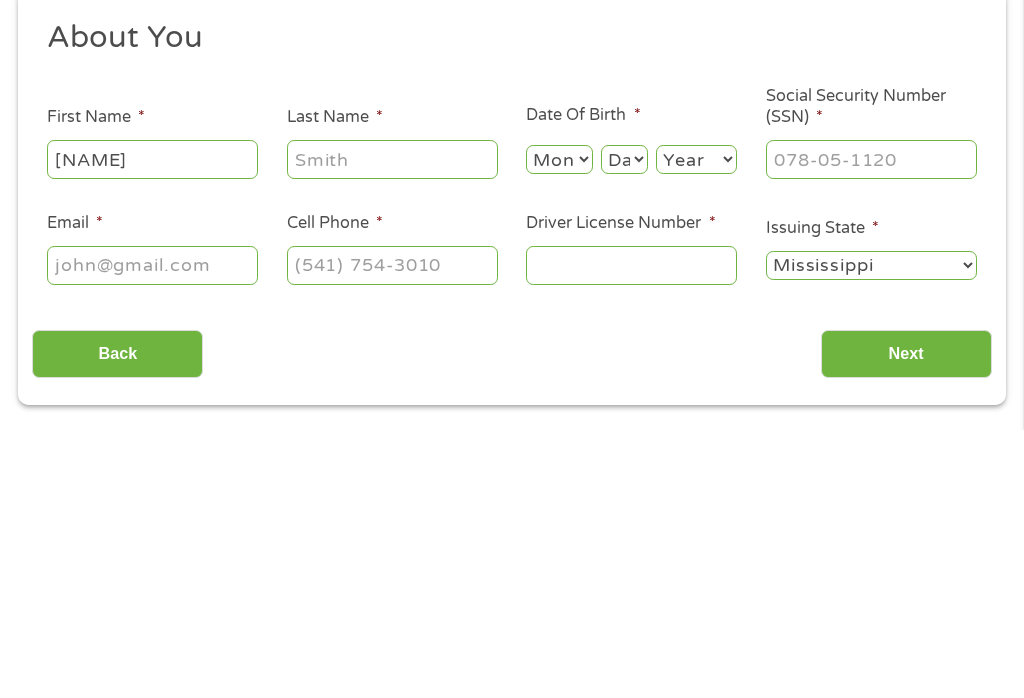 type on "[NAME]" 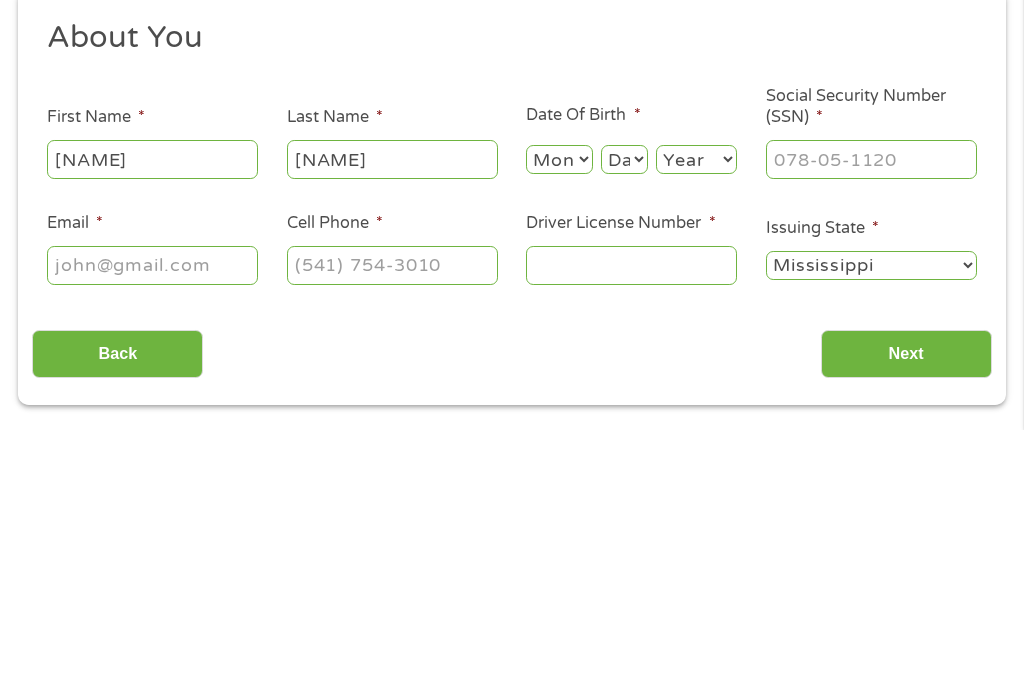 type on "[NAME]" 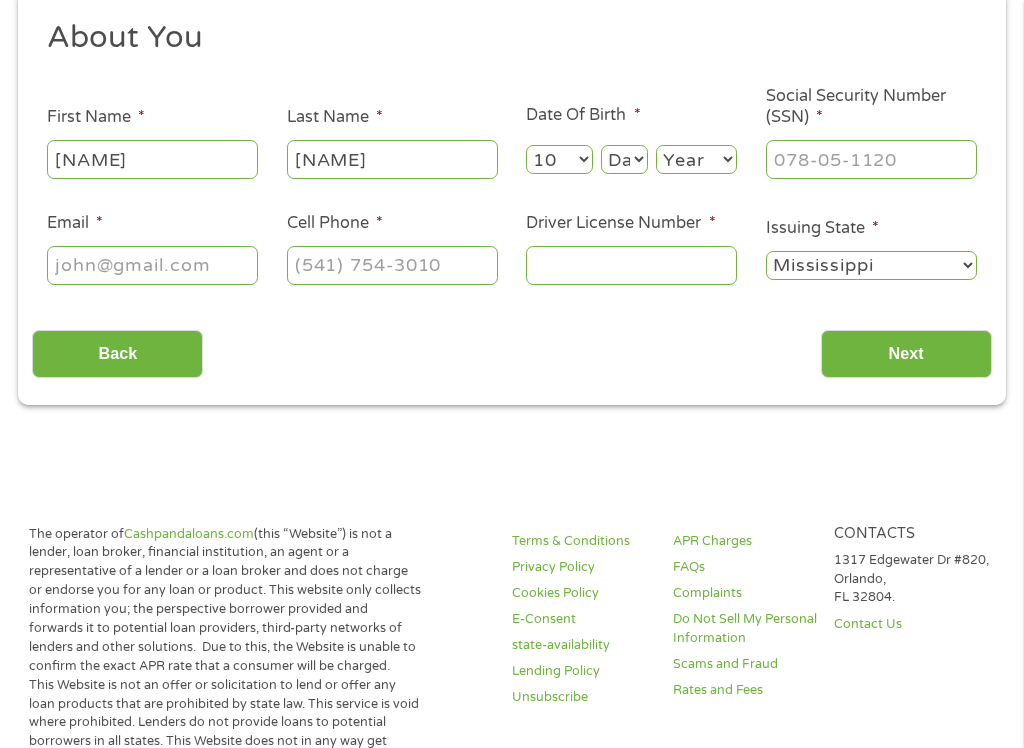 click on "Driver License Number *" at bounding box center [620, 223] 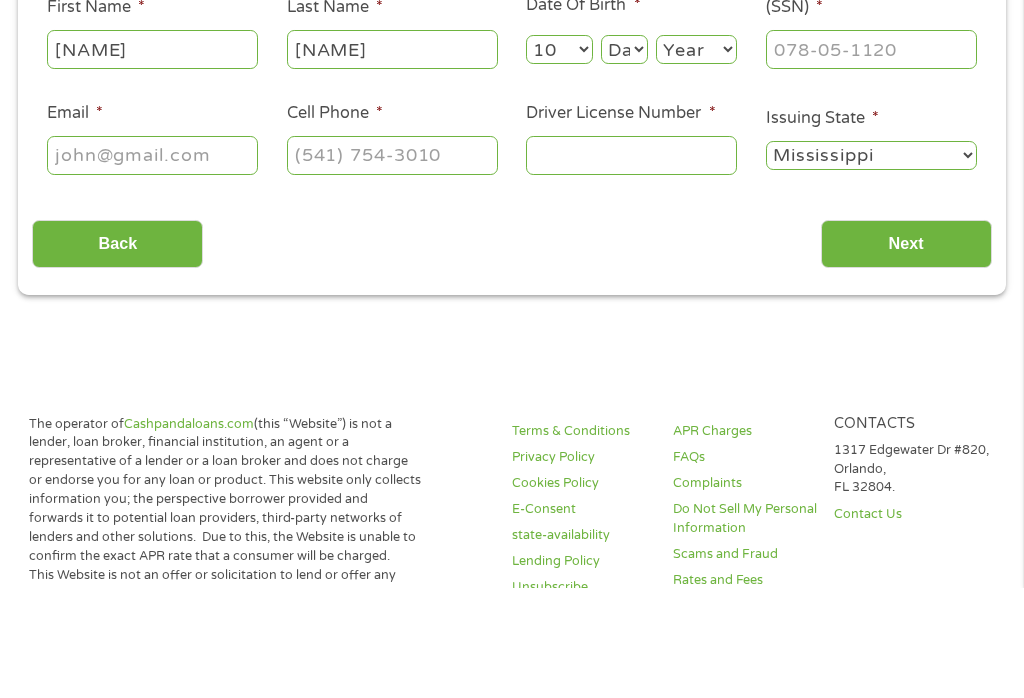 click on "Month 1 2 3 4 5 6 7 8 9 10 11 12" at bounding box center (559, 159) 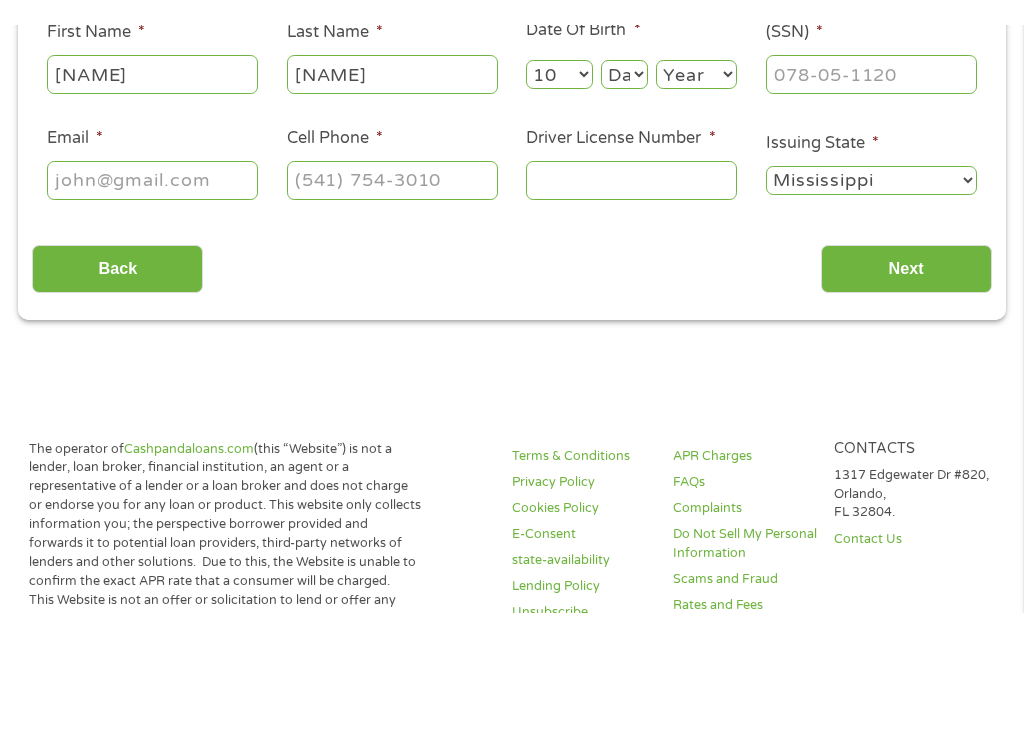 scroll, scrollTop: 399, scrollLeft: 0, axis: vertical 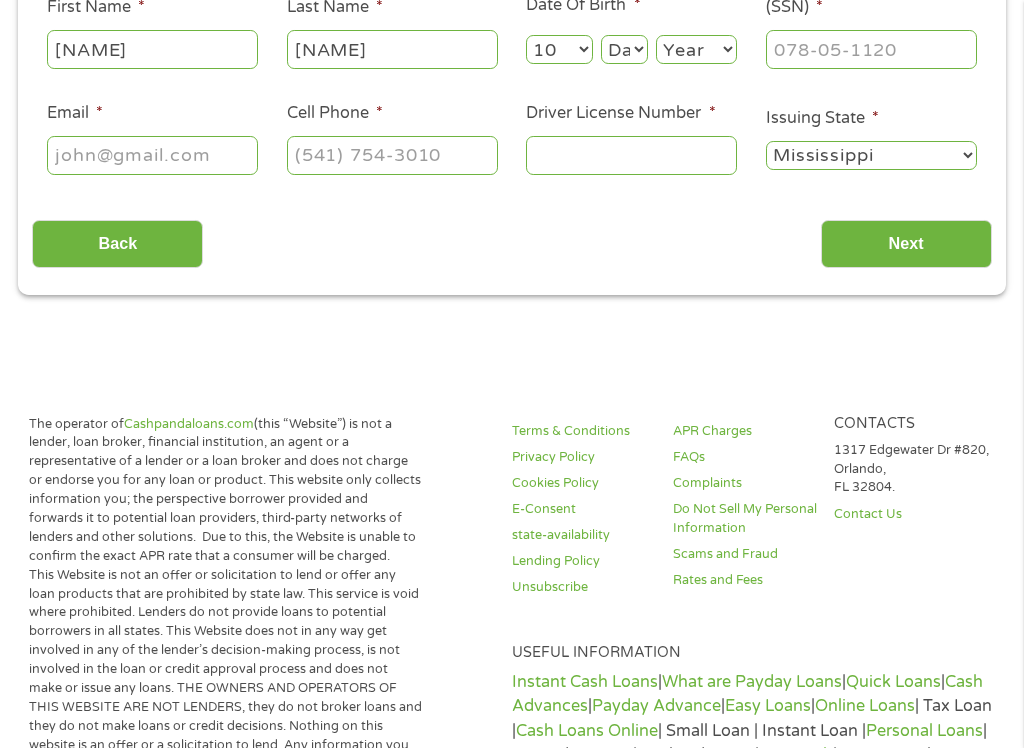 select on "11" 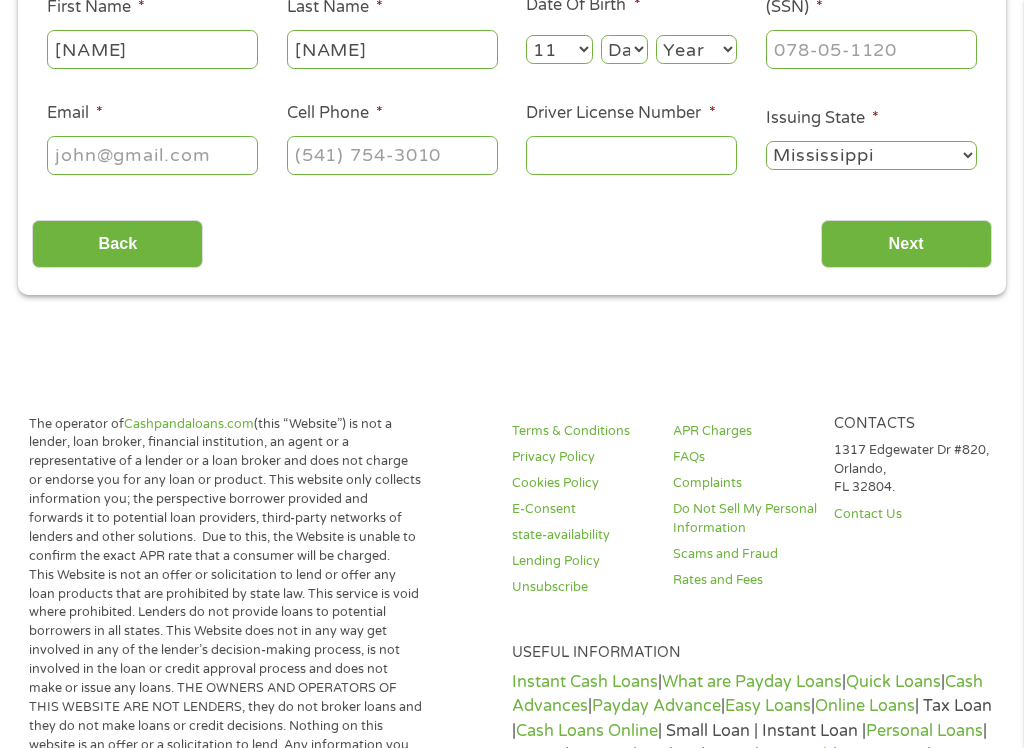 click on "Day 1 2 3 4 5 6 7 8 9 10 11 12 13 14 15 16 17 18 19 20 21 22 23 24 25 26 27 28 29 30 31" at bounding box center (624, 49) 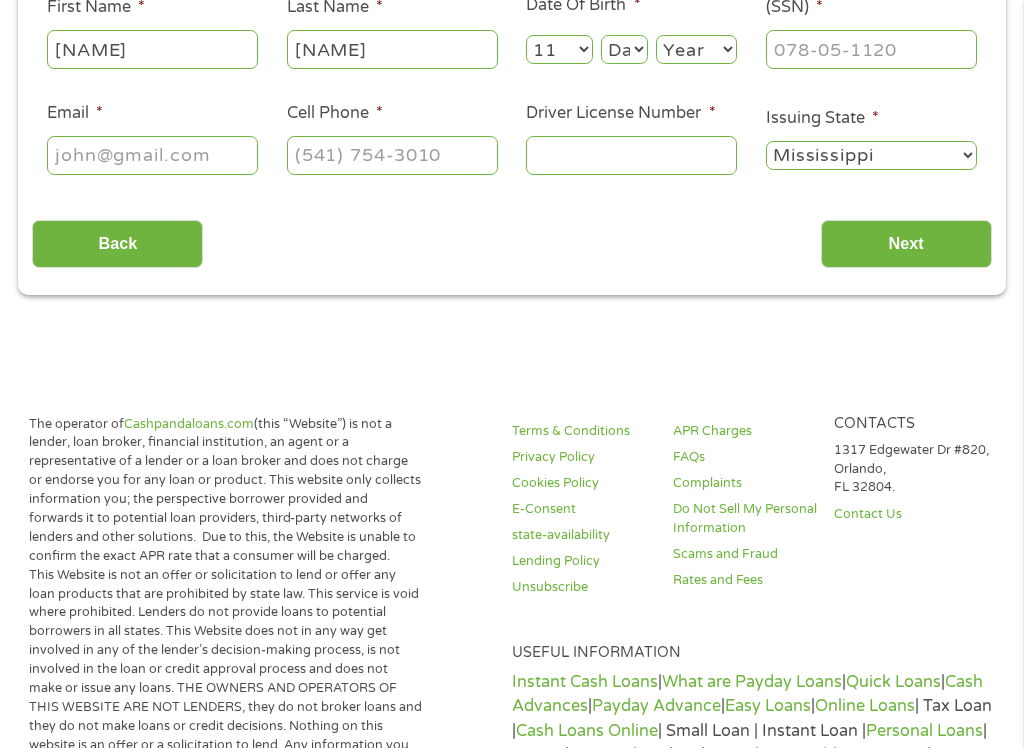 select on "11" 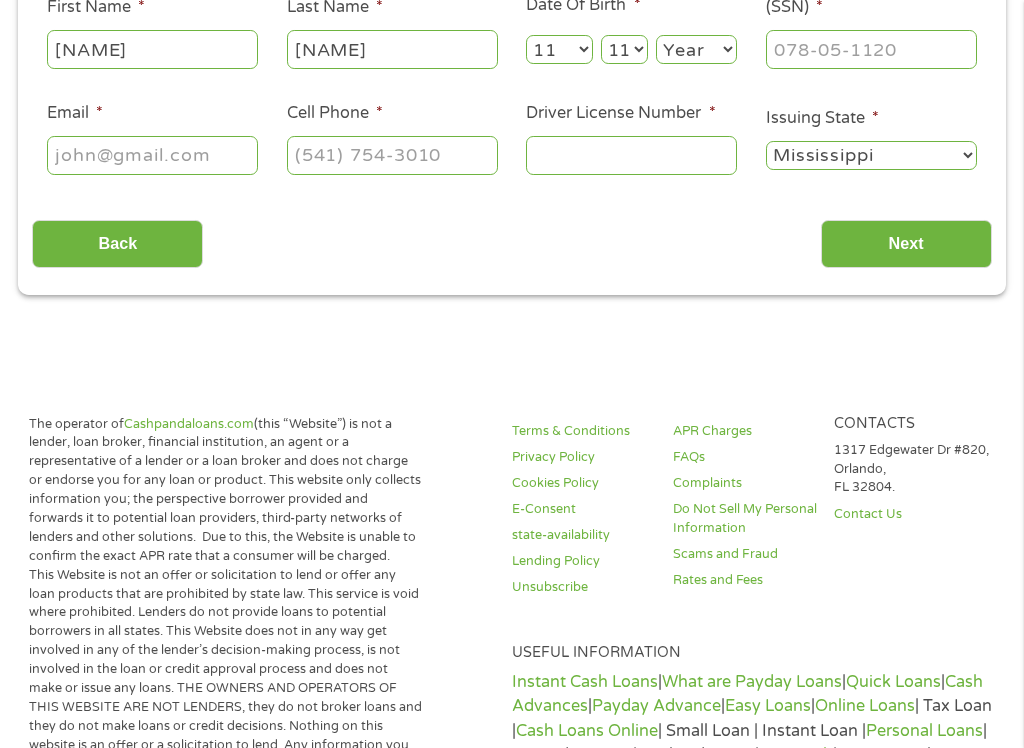 click on "Year 2007 2006 2005 2004 2003 2002 2001 2000 1999 1998 1997 1996 1995 1994 1993 1992 1991 1990 1989 1988 1987 1986 1985 1984 1983 1982 1981 1980 1979 1978 1977 1976 1975 1974 1973 1972 1971 1970 1969 1968 1967 1966 1965 1964 1963 1962 1961 1960 1959 1958 1957 1956 1955 1954 1953 1952 1951 1950 1949 1948 1947 1946 1945 1944 1943 1942 1941 1940 1939 1938 1937 1936 1935 1934 1933 1932 1931 1930 1929 1928 1927 1926 1925 1924 1923 1922 1921 1920" at bounding box center [696, 49] 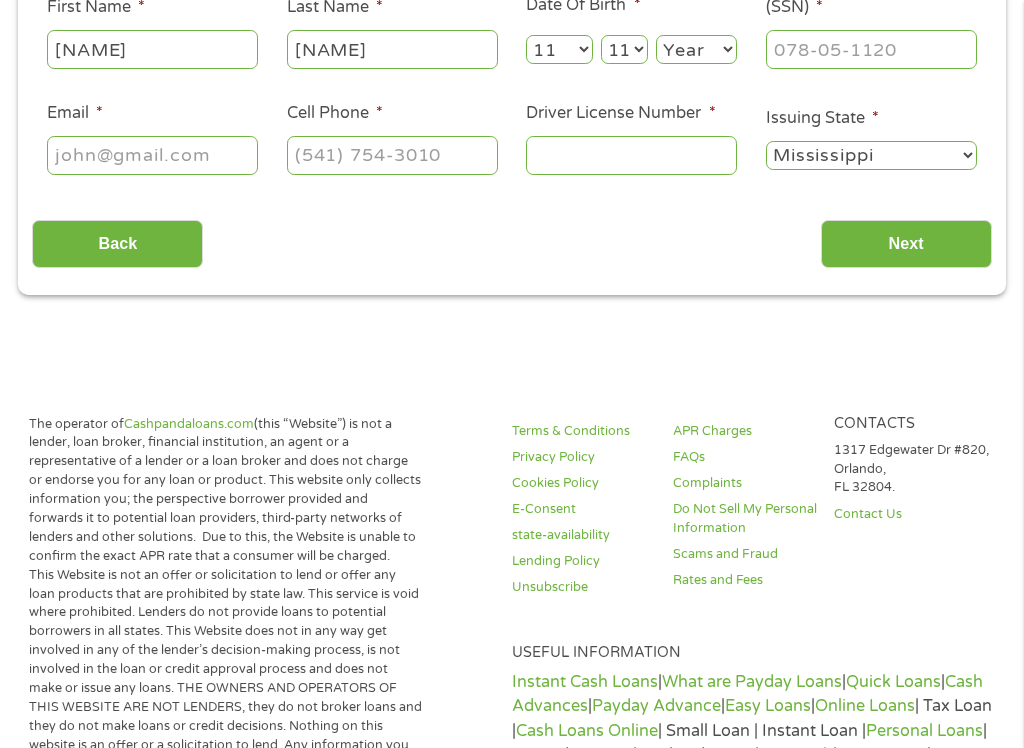 select on "1964" 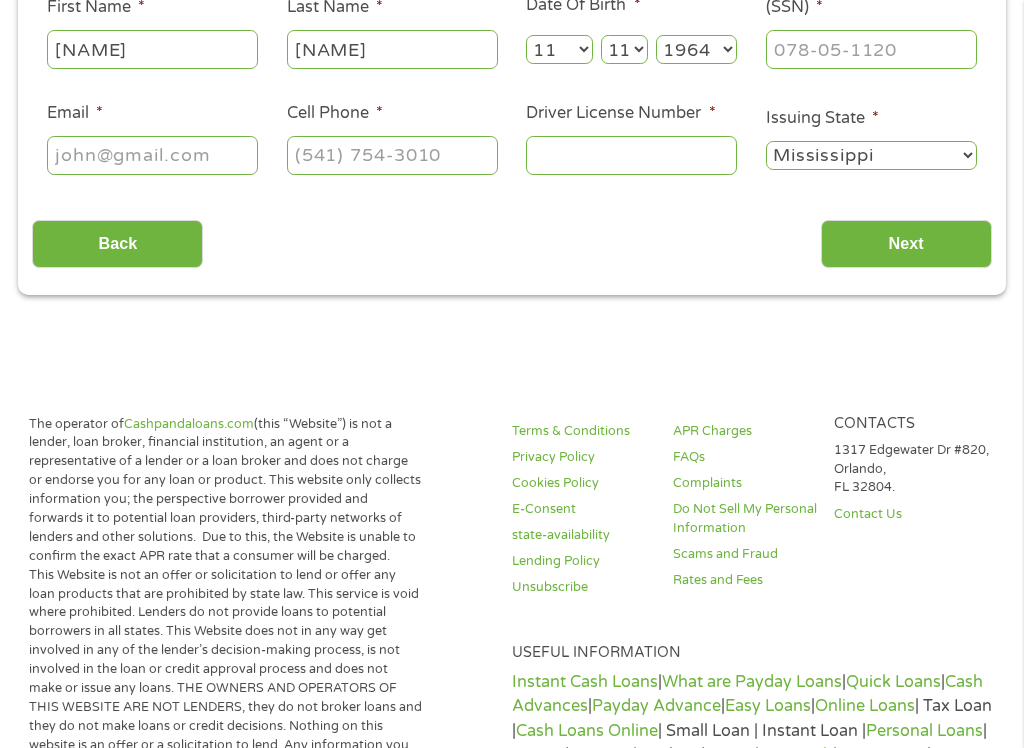 click on "Social Security Number (SSN) *" at bounding box center [871, 49] 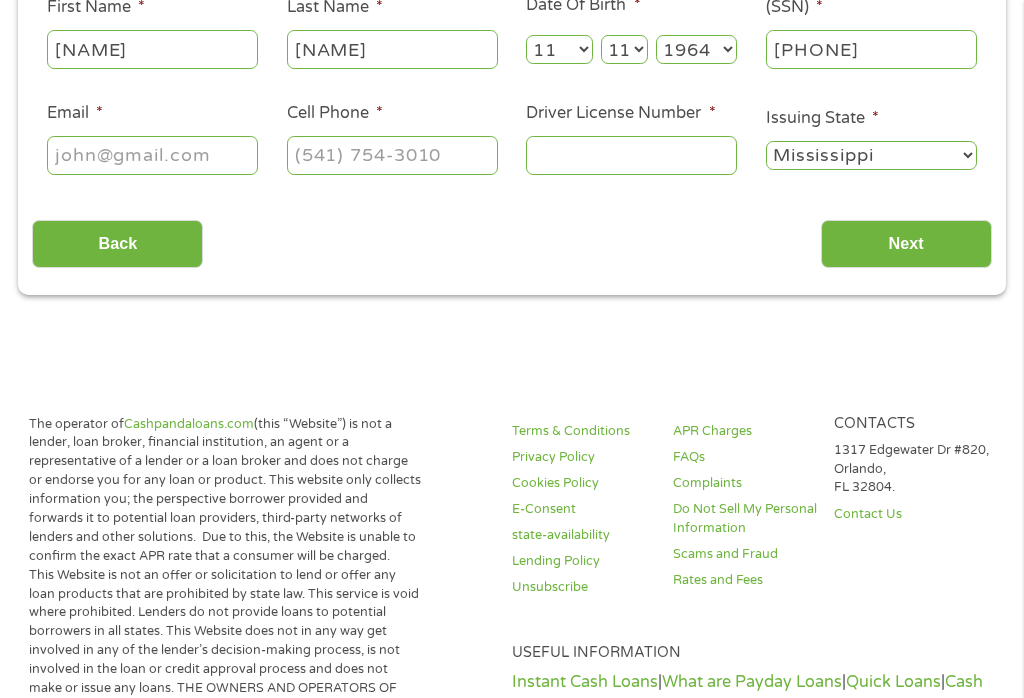 type on "[PHONE]" 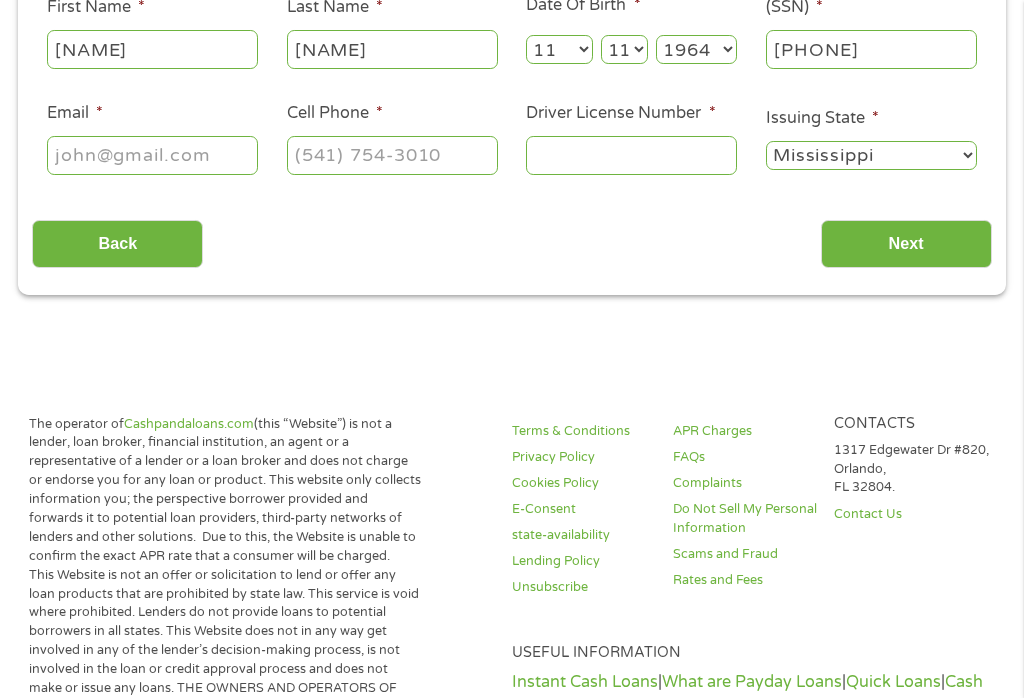 click on "Email *" at bounding box center (152, 155) 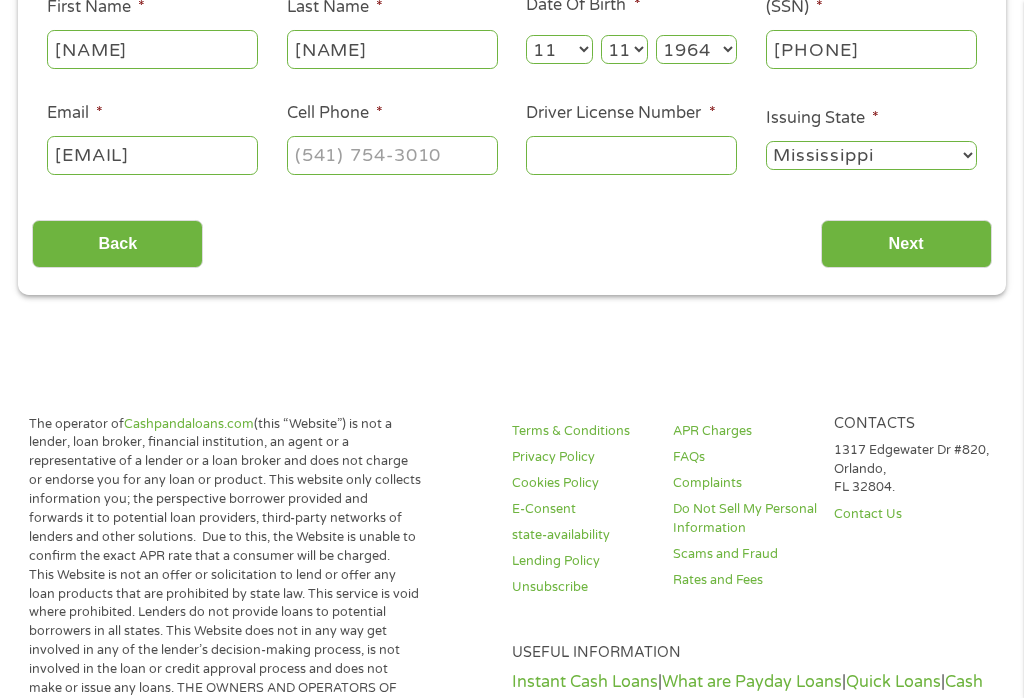 type on "[EMAIL]" 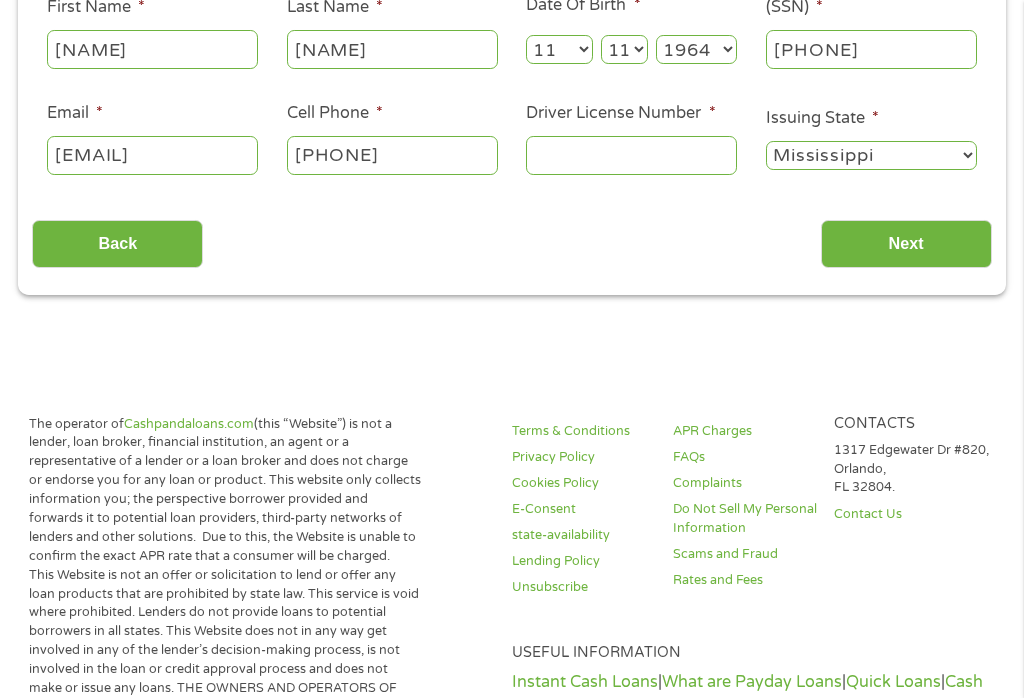 type on "[PHONE]" 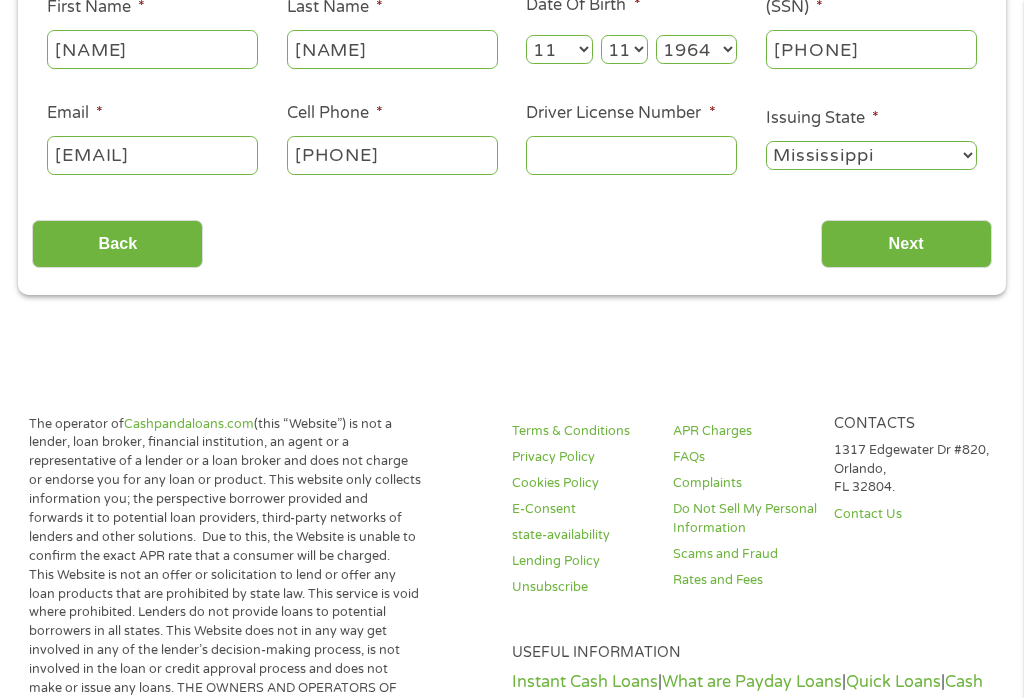 click on "Driver License Number *" at bounding box center [631, 155] 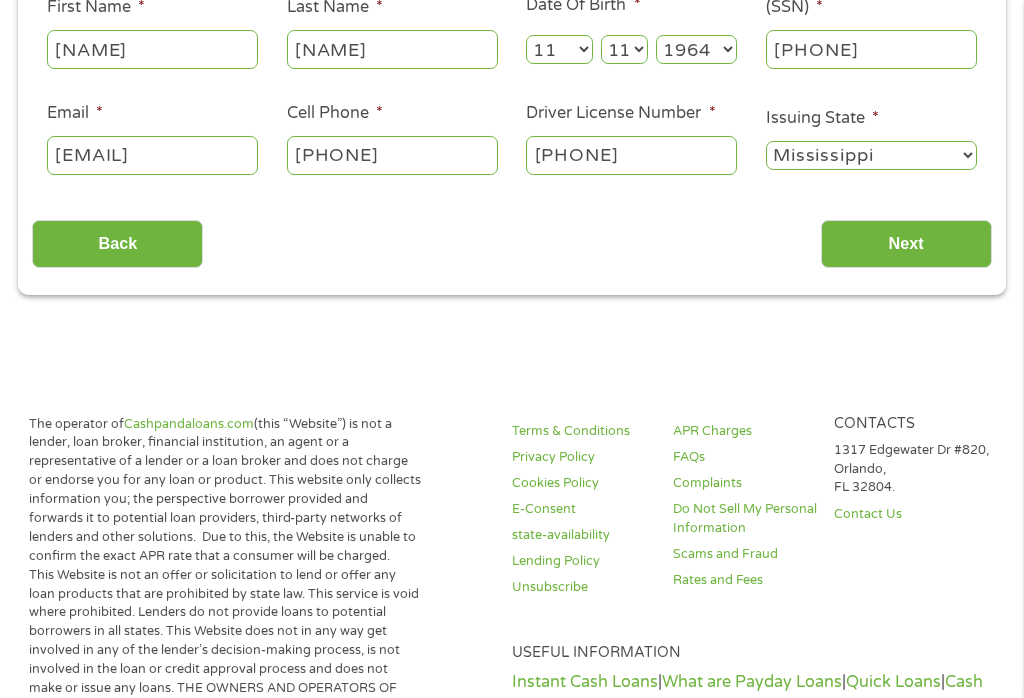 type on "[PHONE]" 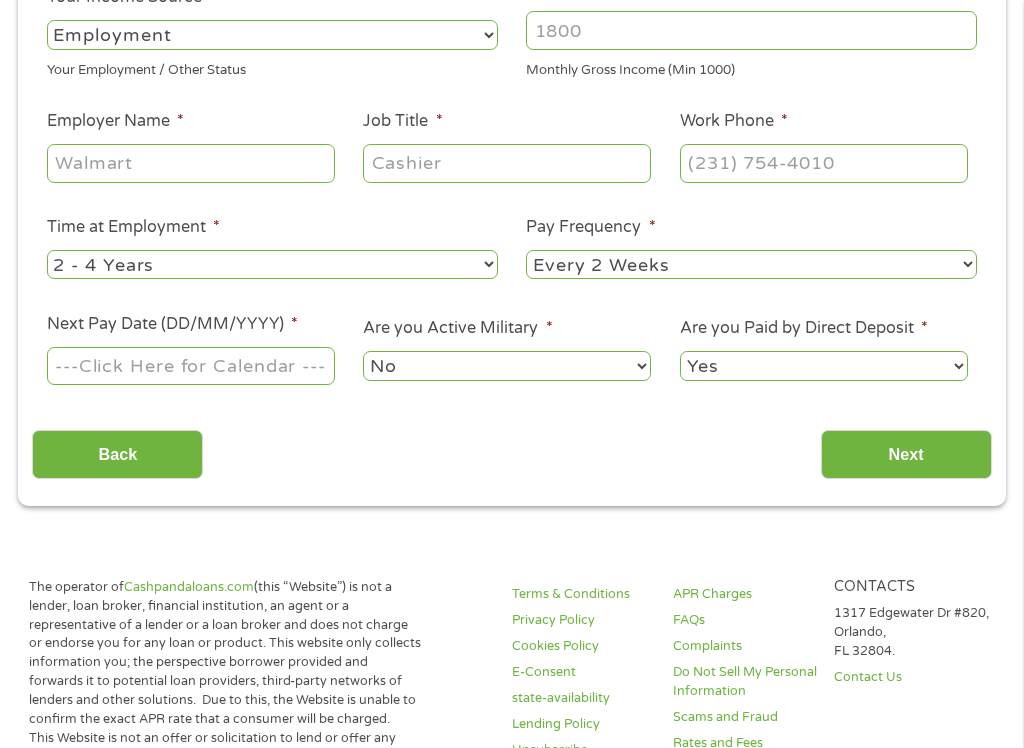 scroll, scrollTop: 394, scrollLeft: 0, axis: vertical 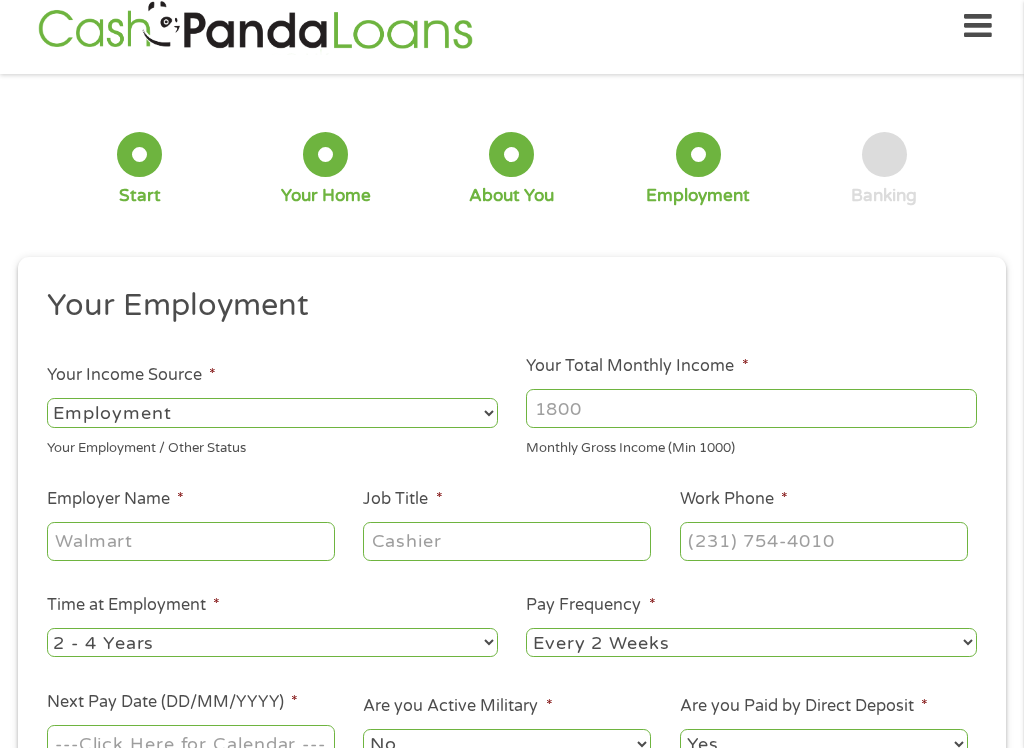 click on "--- Choose one --- Employment Self Employed Benefits" at bounding box center [272, 412] 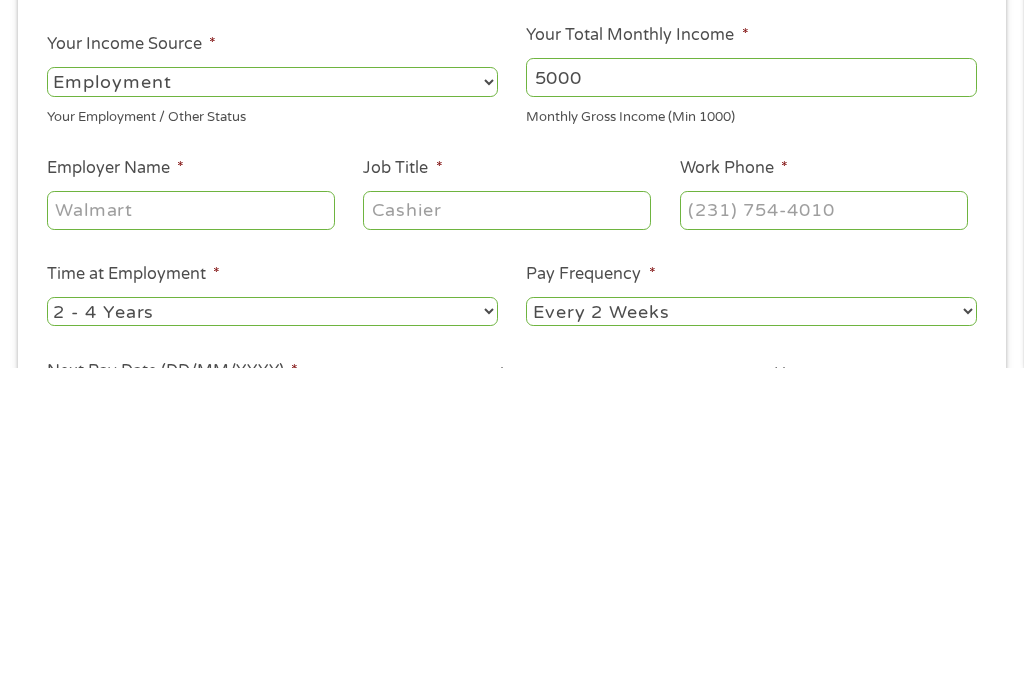 type on "5000" 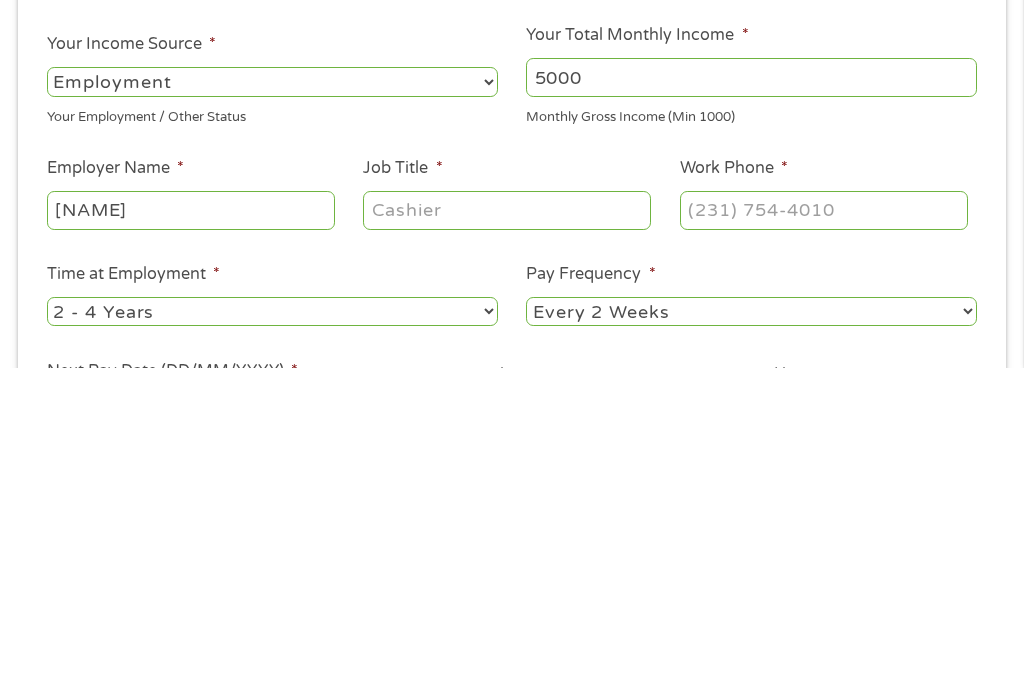 type on "[NAME]" 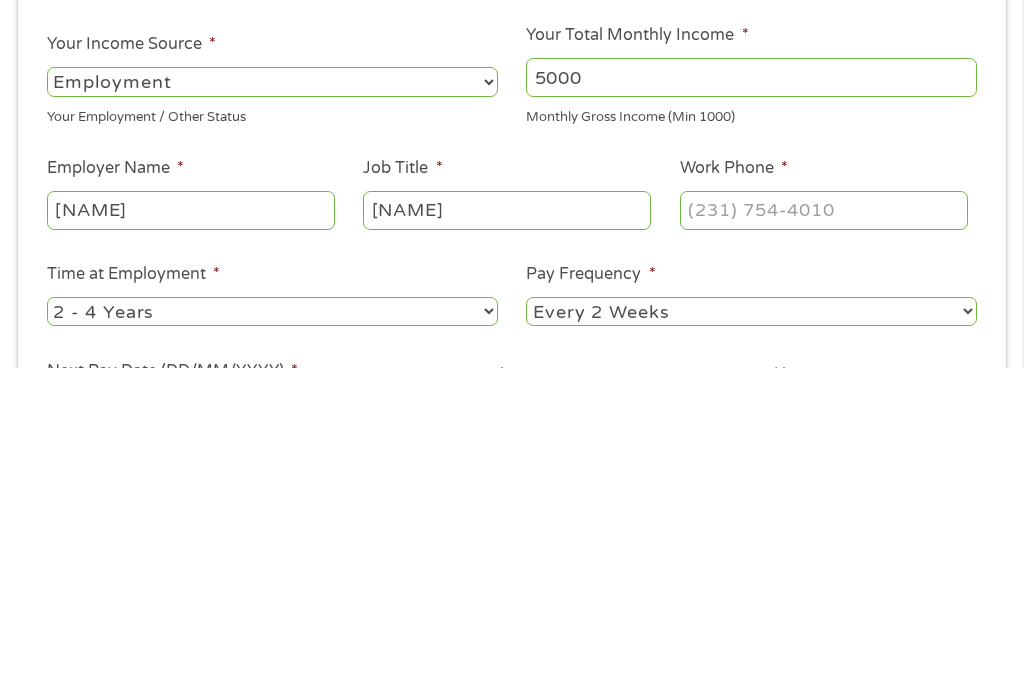 type on "[NAME]" 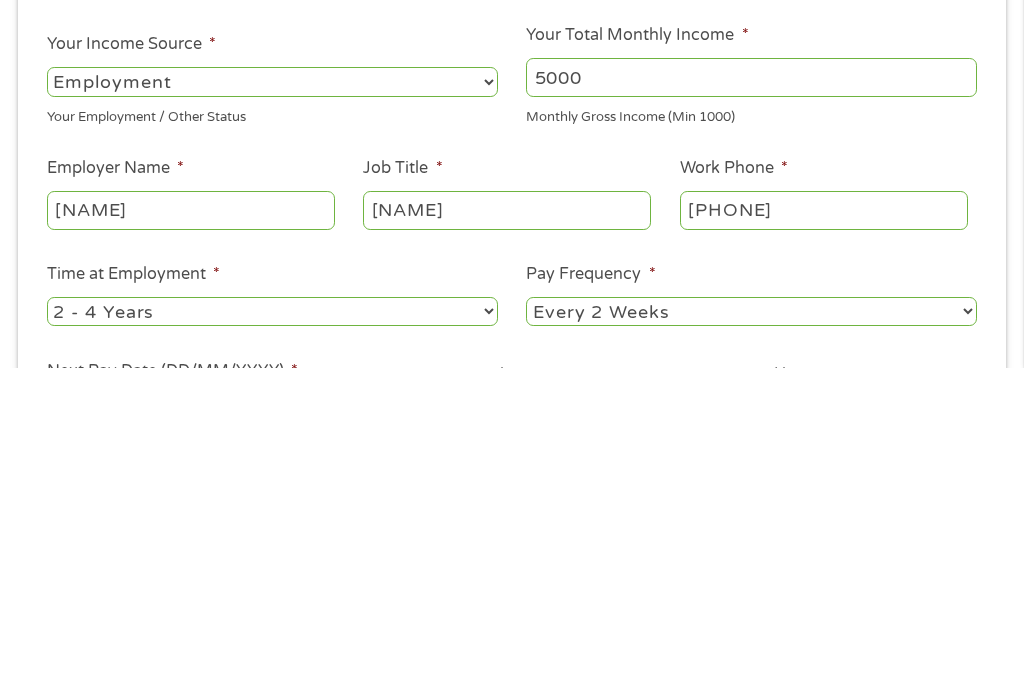 type on "[PHONE]" 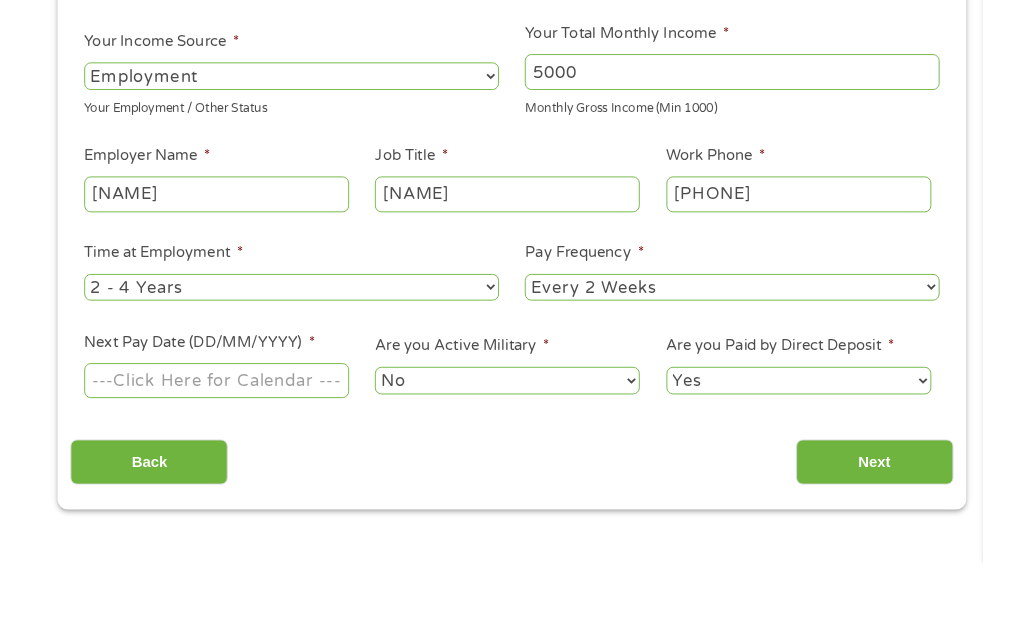 scroll, scrollTop: 267, scrollLeft: 0, axis: vertical 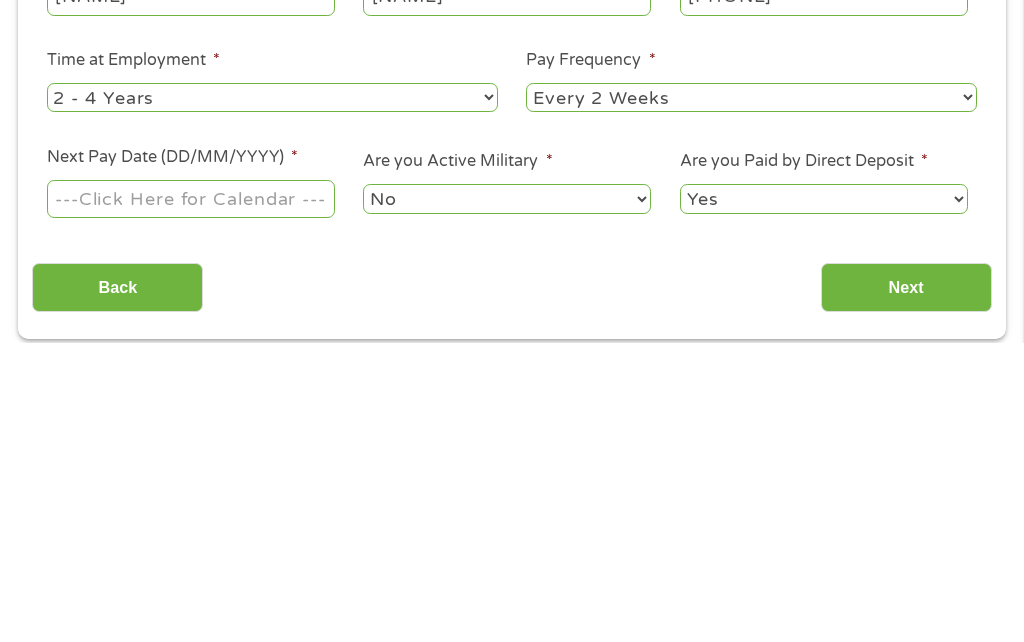 click on "--- Choose one --- 1 Year or less 1 - 2 Years 2 - 4 Years Over 4 Years" at bounding box center (272, 396) 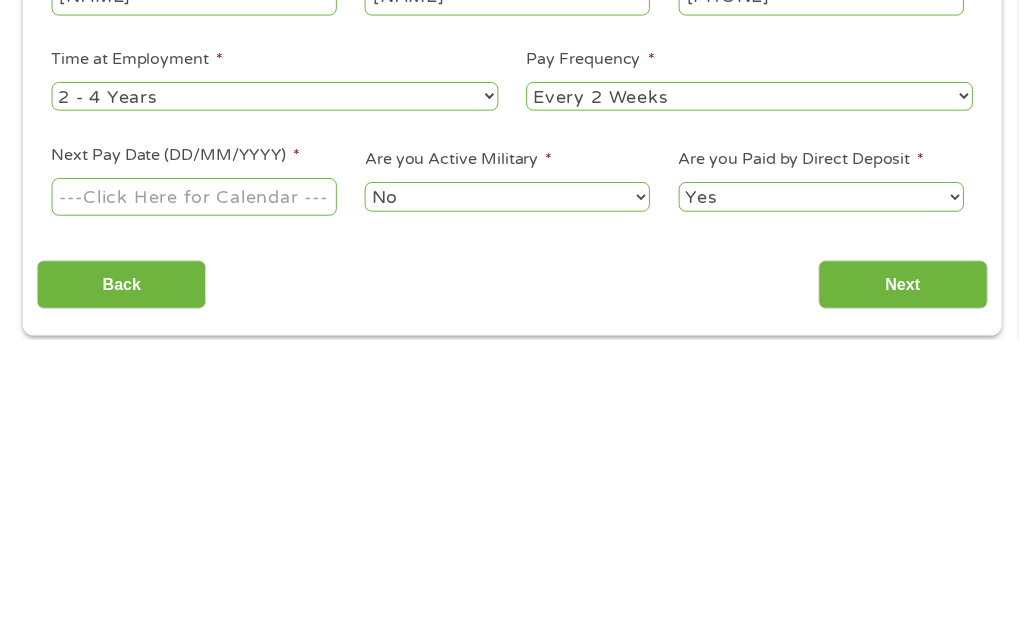 scroll, scrollTop: 567, scrollLeft: 0, axis: vertical 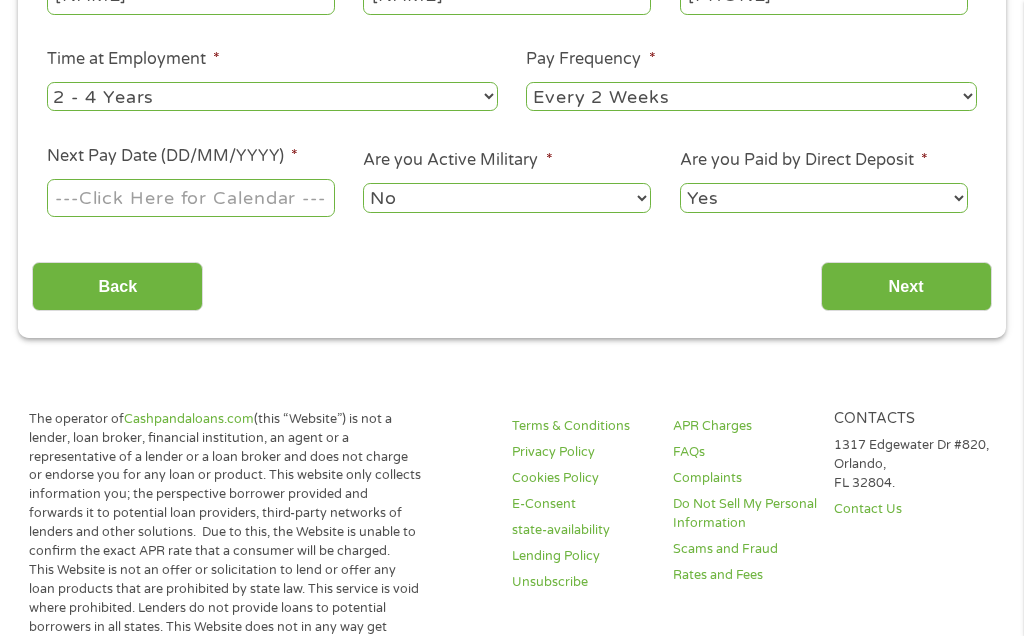 select on "60months" 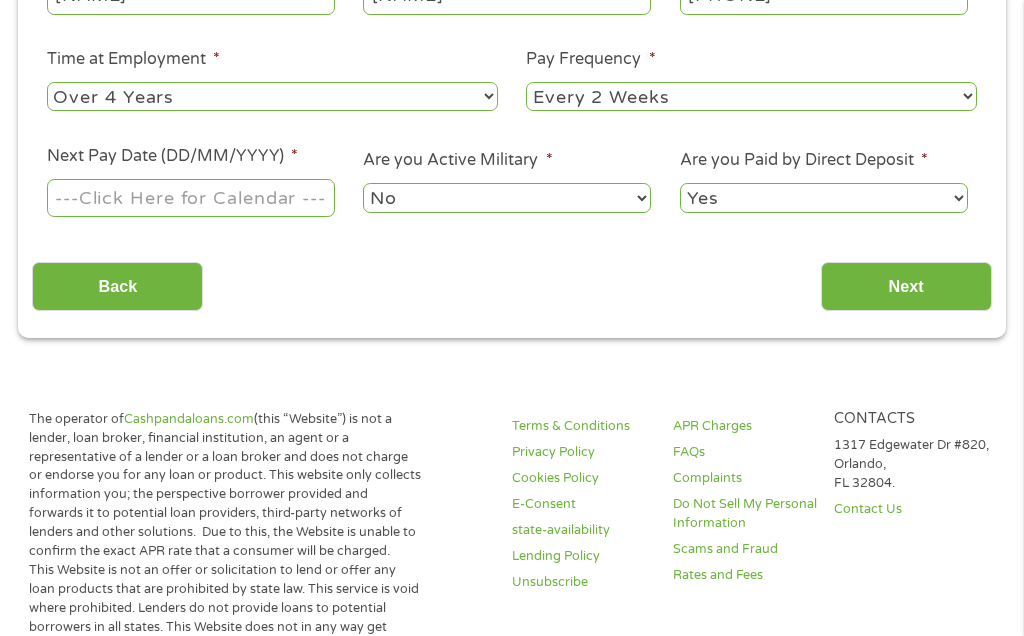 click on "--- Choose one --- Every 2 Weeks Every Week Monthly Semi-Monthly" at bounding box center (751, 96) 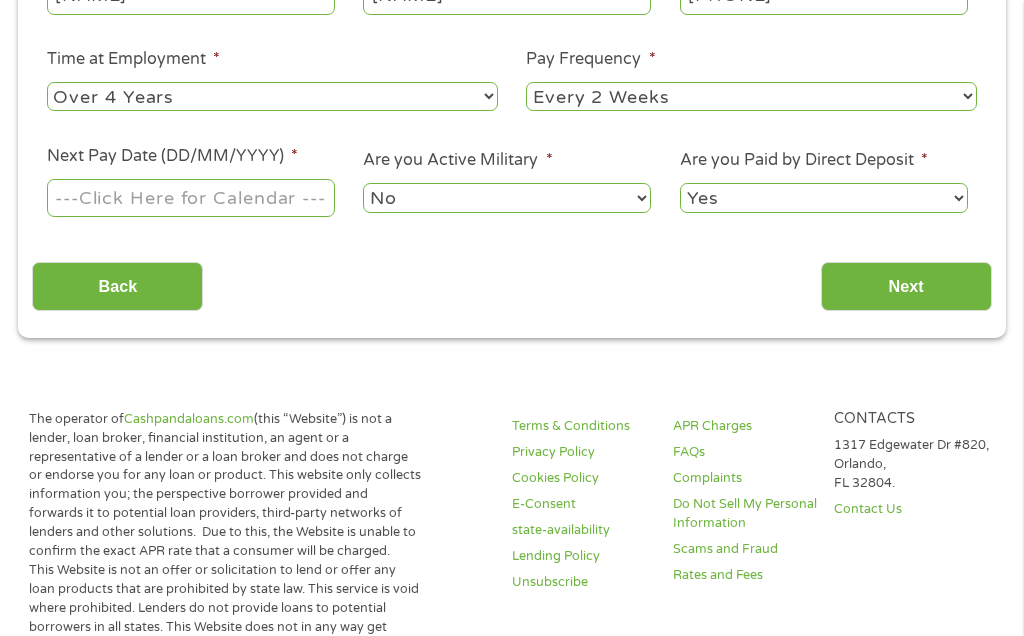 select on "weekly" 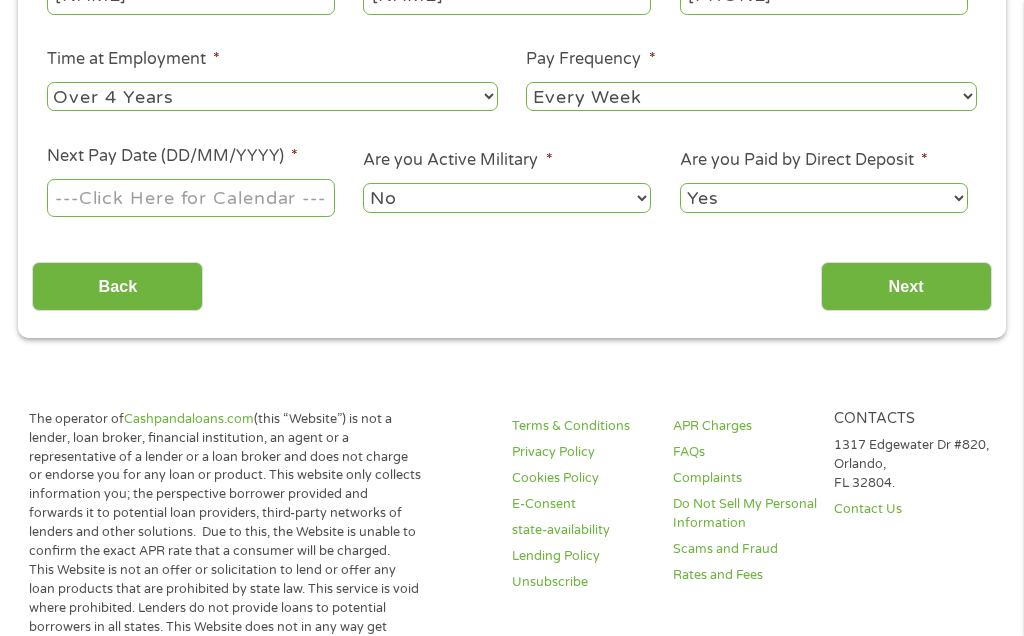 click on "Next Pay Date (DD/MM/YYYY) *" at bounding box center [191, 198] 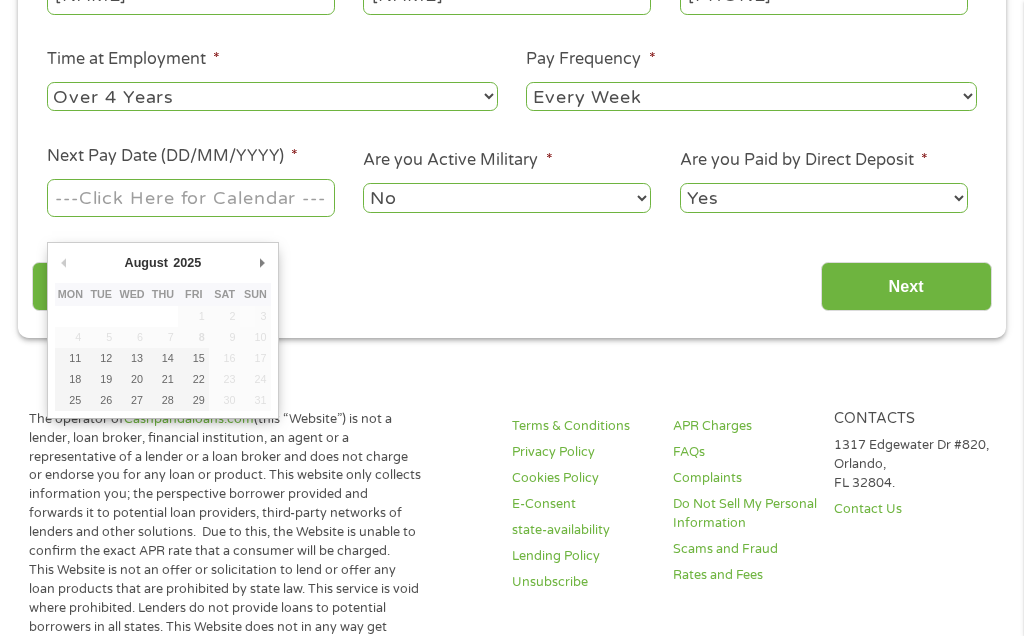 type on "15/08/2025" 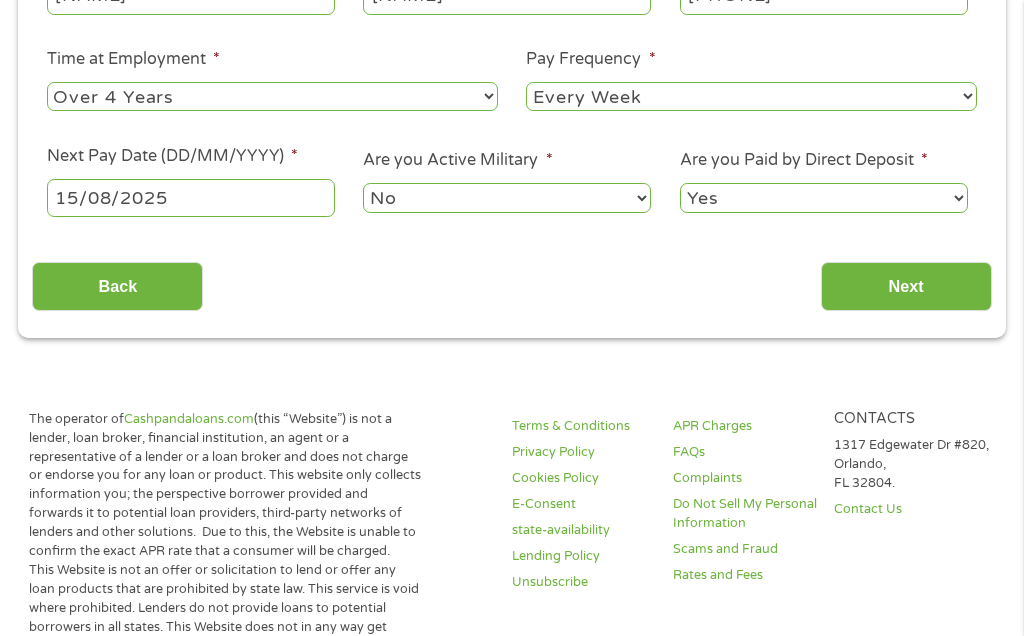 click on "15/08/2025" at bounding box center [191, 198] 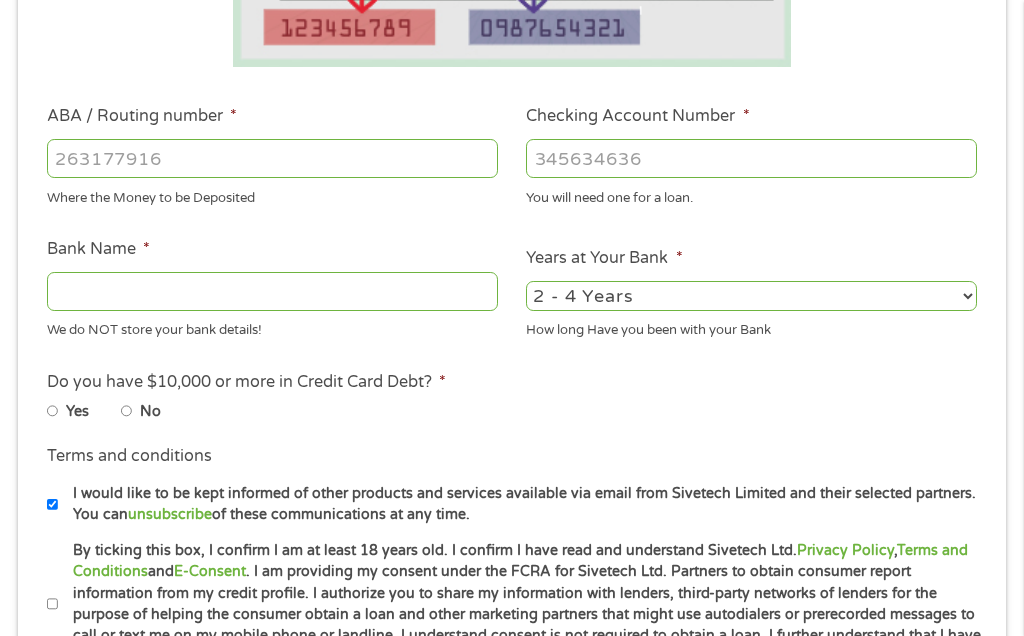 scroll, scrollTop: 8, scrollLeft: 0, axis: vertical 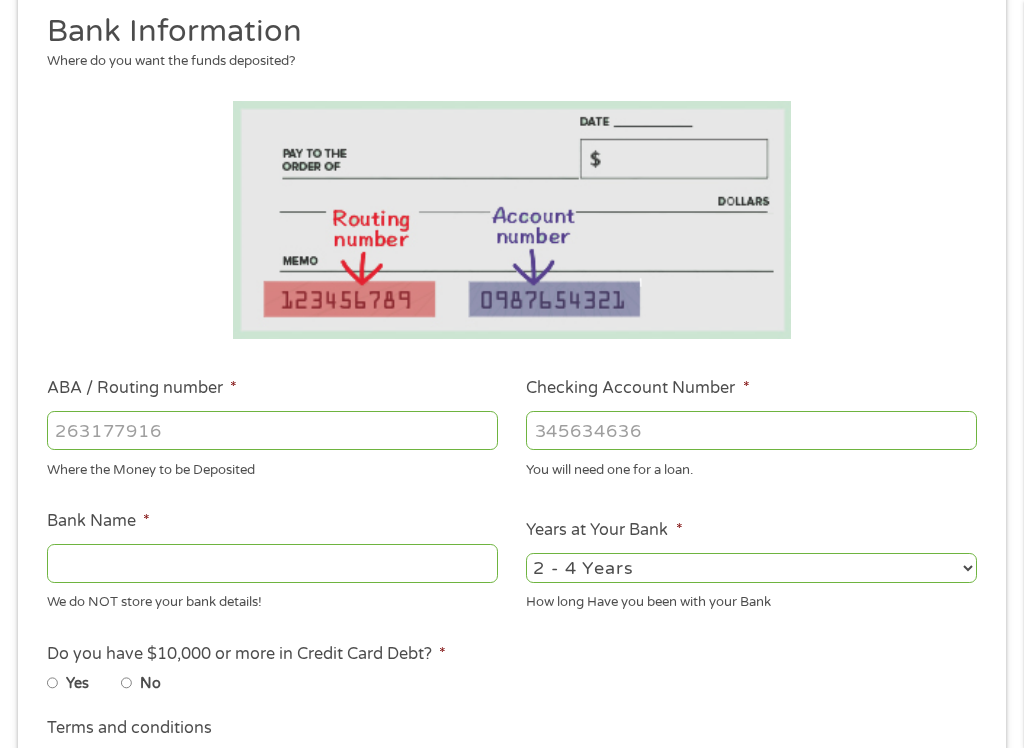 click on "ABA / Routing number *" at bounding box center (272, 430) 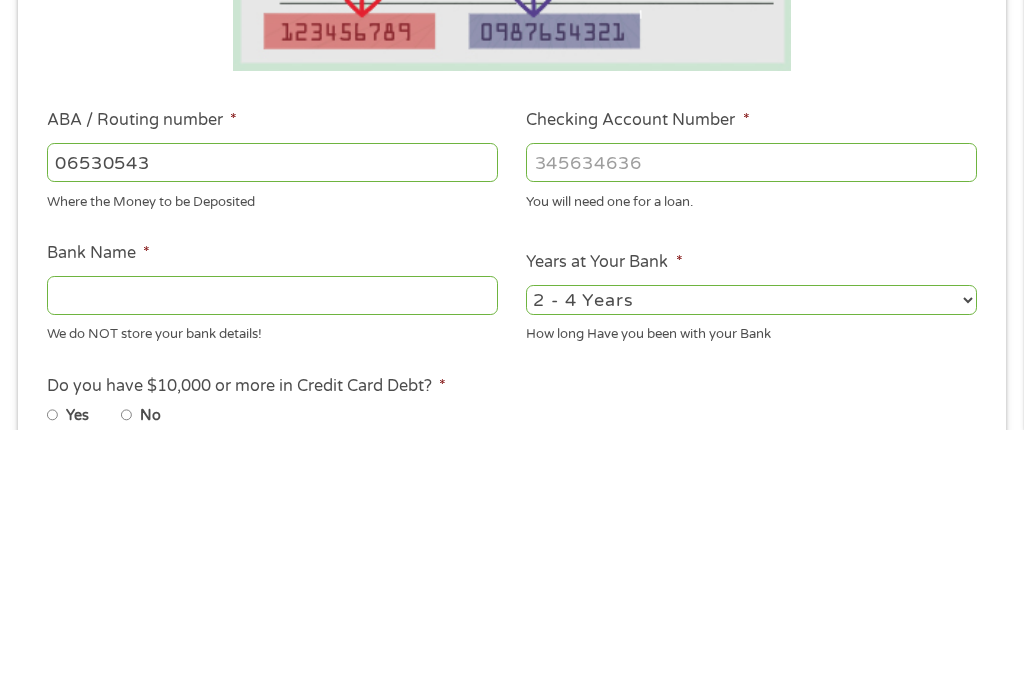 type on "065305436" 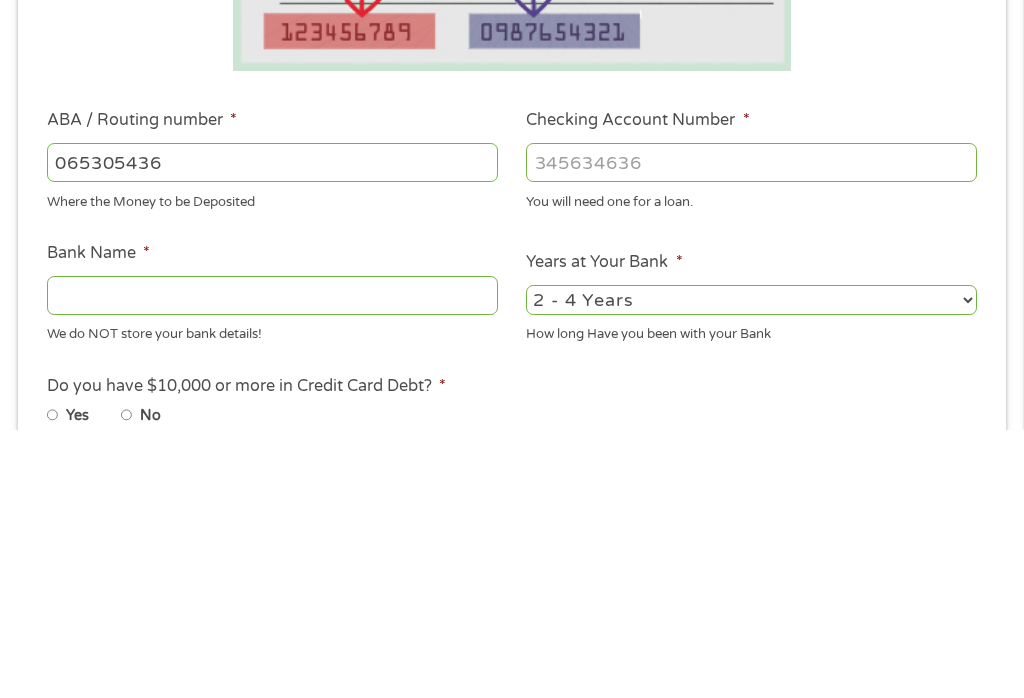 type on "REGIONS BANK" 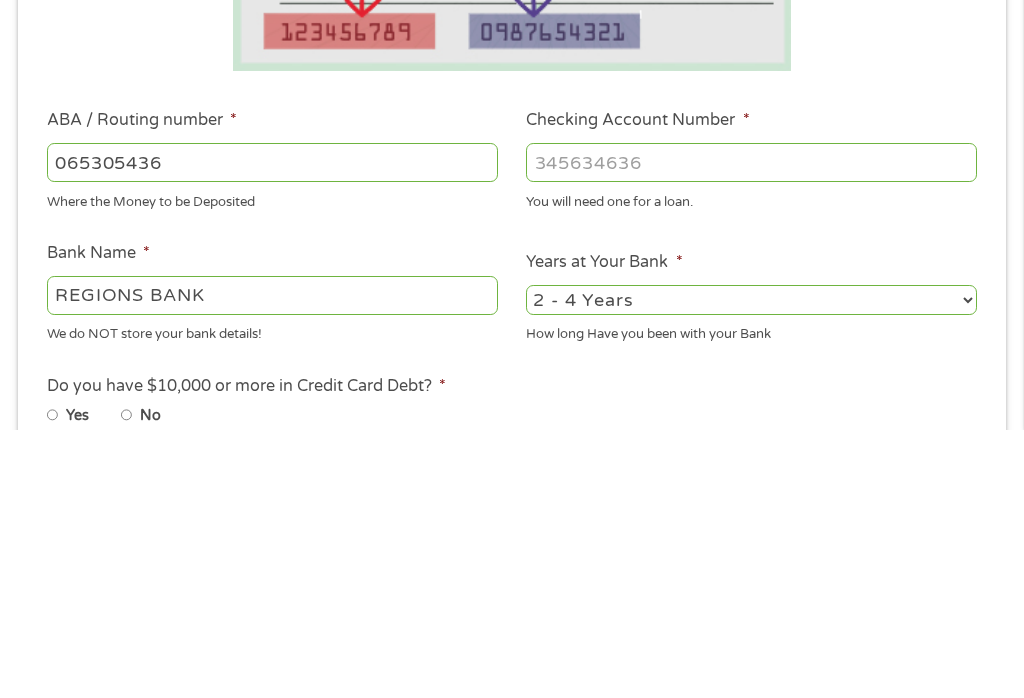 type on "065305436" 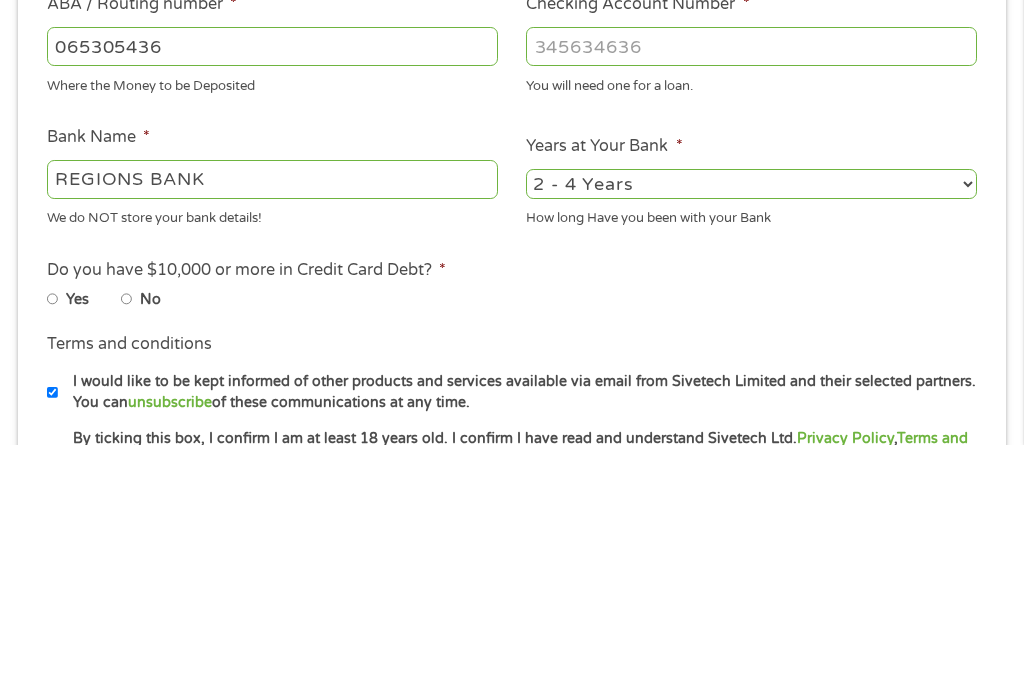 scroll, scrollTop: 427, scrollLeft: 0, axis: vertical 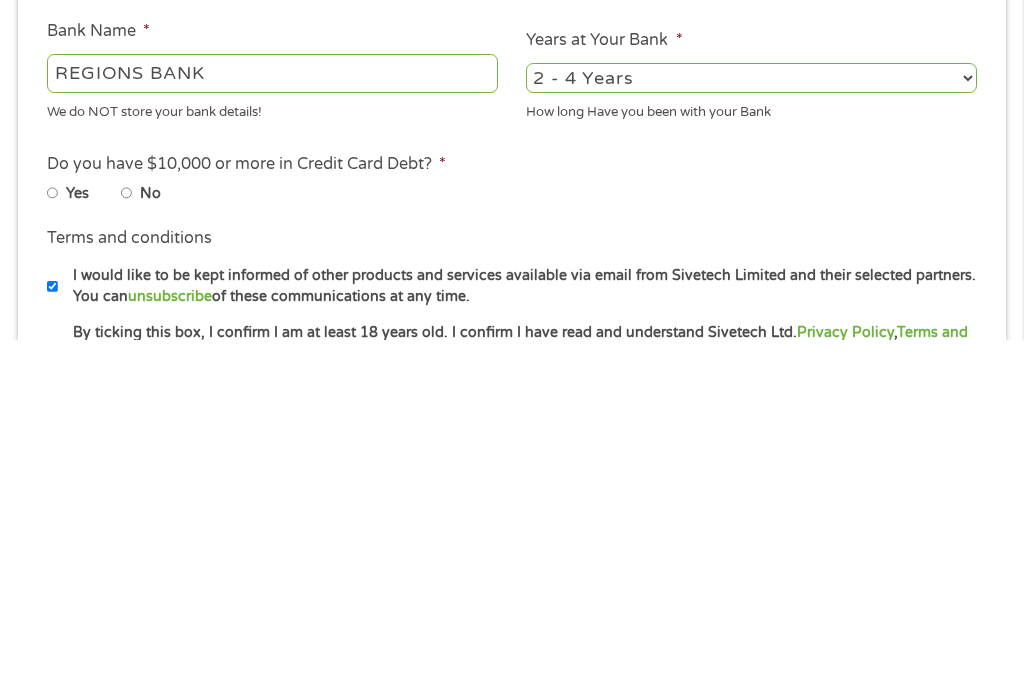 type on "[PHONE]" 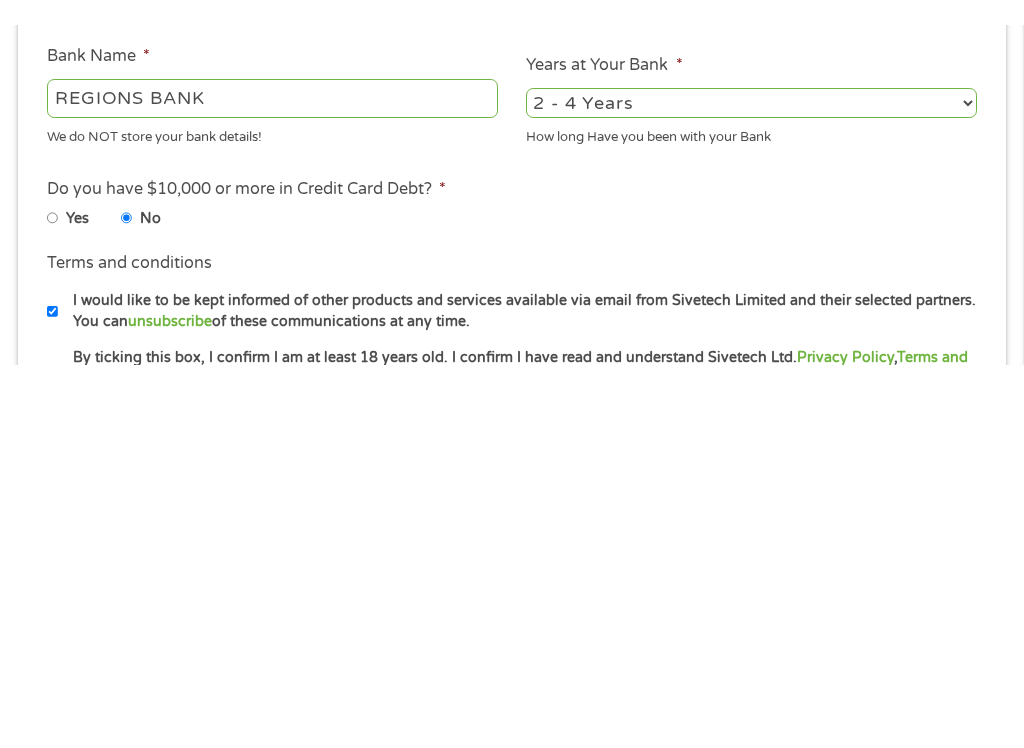 scroll, scrollTop: 785, scrollLeft: 0, axis: vertical 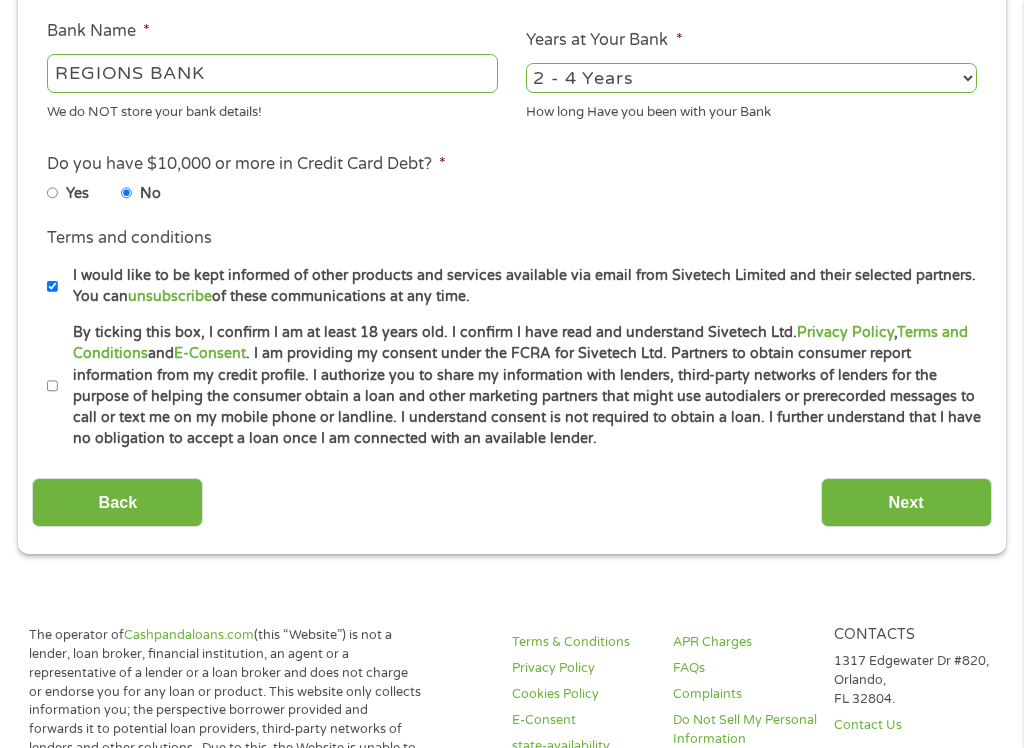 click on "I would like to be kept informed of other products and services available via email from Sivetech Limited and their selected partners. You can   unsubscribe   of these communications at any time." at bounding box center (53, 287) 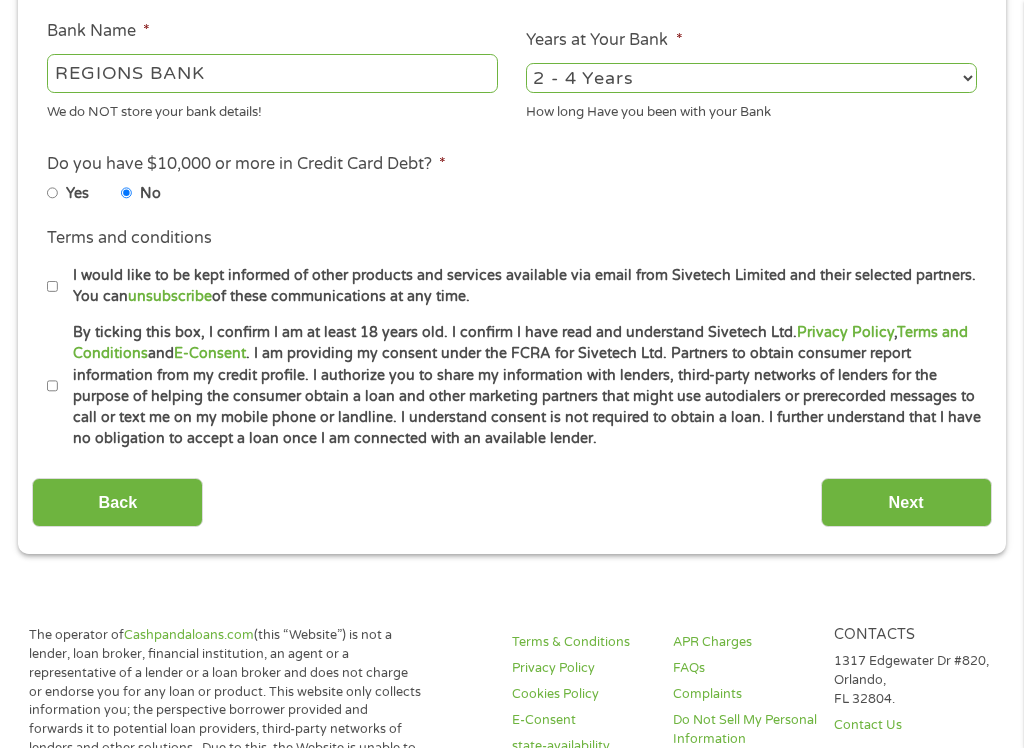click on "By ticking this box, I confirm I am at least 18 years old. I confirm I have read and understand Sivetech Ltd.  Privacy Policy ,  Terms and Conditions  and  E-Consent . I am providing my consent under the FCRA for Sivetech Ltd. Partners to obtain consumer report information from my credit profile. I authorize you to share my information with lenders, third-party networks of lenders for the purpose of helping the consumer obtain a loan and other marketing partners that might use autodialers or prerecorded messages to call or text me on my mobile phone or landline. I understand consent is not required to obtain a loan. I further understand that I have no obligation to accept a loan once I am connected with an available lender." at bounding box center (519, 386) 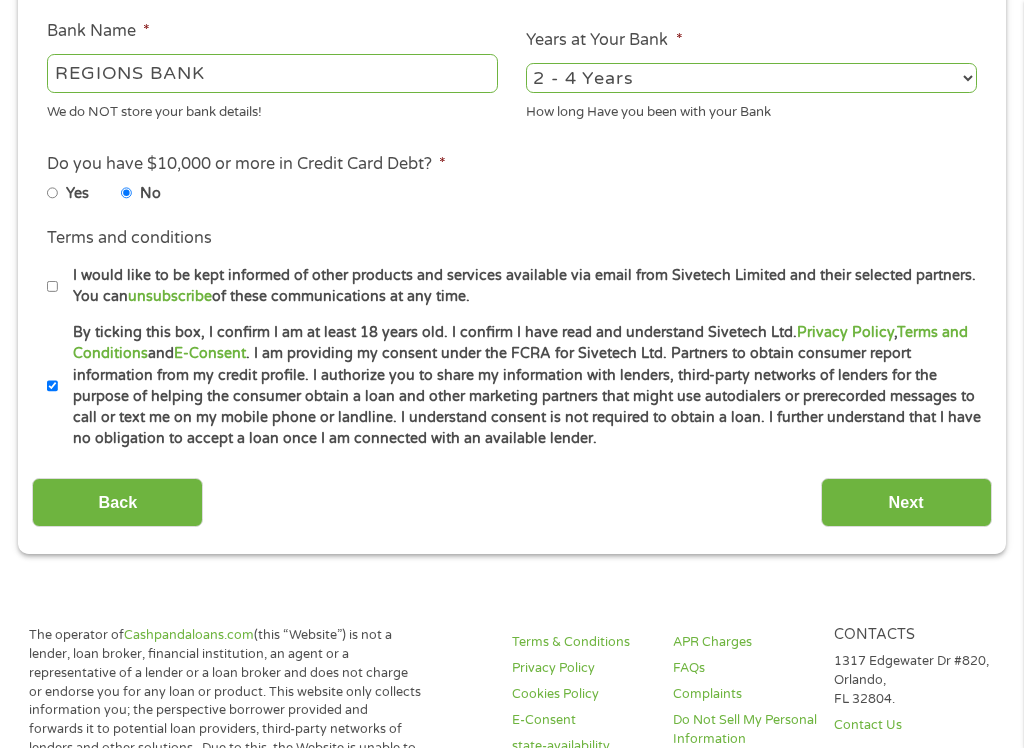 click on "By ticking this box, I confirm I am at least 18 years old. I confirm I have read and understand Sivetech Ltd.  Privacy Policy ,  Terms and Conditions  and  E-Consent . I am providing my consent under the FCRA for Sivetech Ltd. Partners to obtain consumer report information from my credit profile. I authorize you to share my information with lenders, third-party networks of lenders for the purpose of helping the consumer obtain a loan and other marketing partners that might use autodialers or prerecorded messages to call or text me on my mobile phone or landline. I understand consent is not required to obtain a loan. I further understand that I have no obligation to accept a loan once I am connected with an available lender." at bounding box center [53, 386] 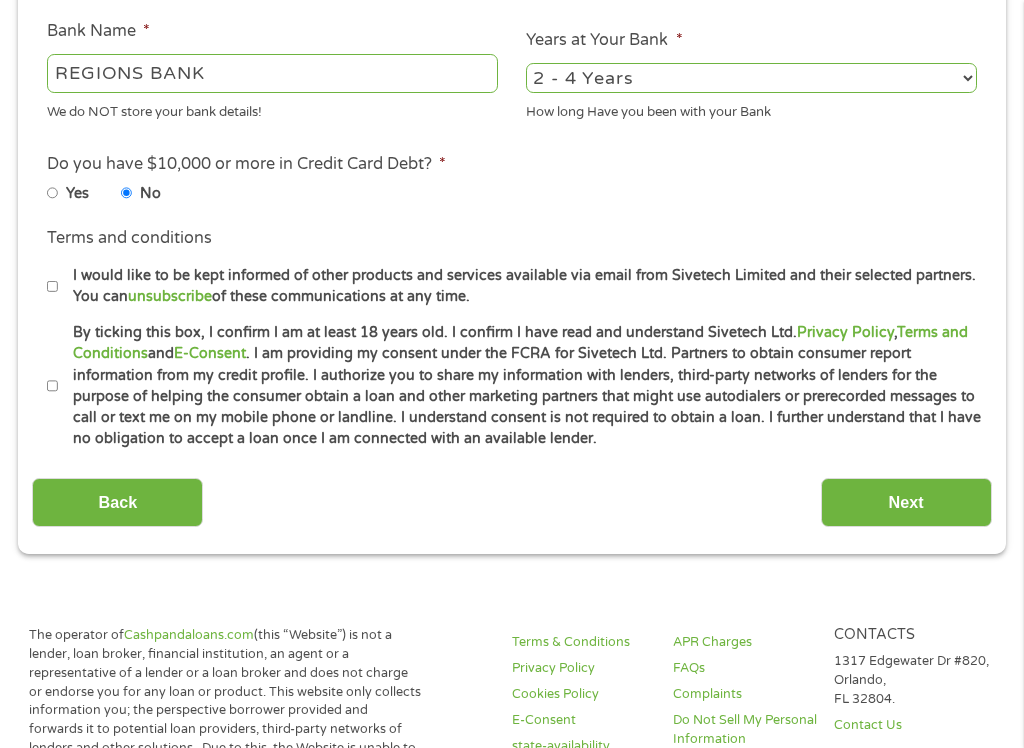 click on "Next" at bounding box center [906, 502] 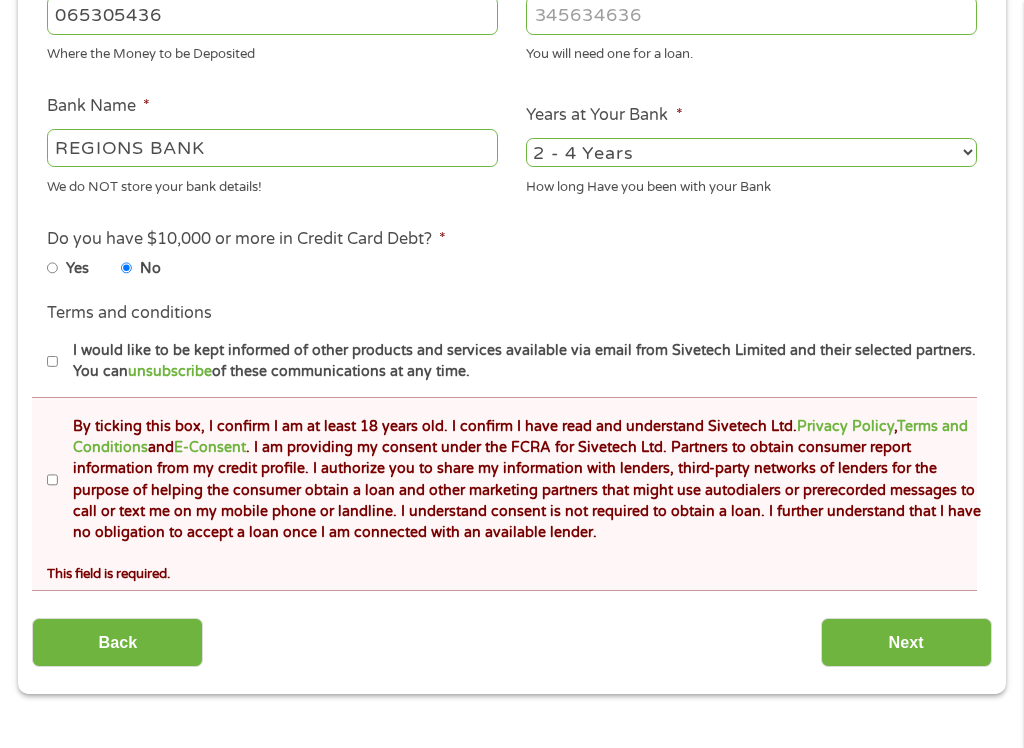 scroll, scrollTop: 670, scrollLeft: 0, axis: vertical 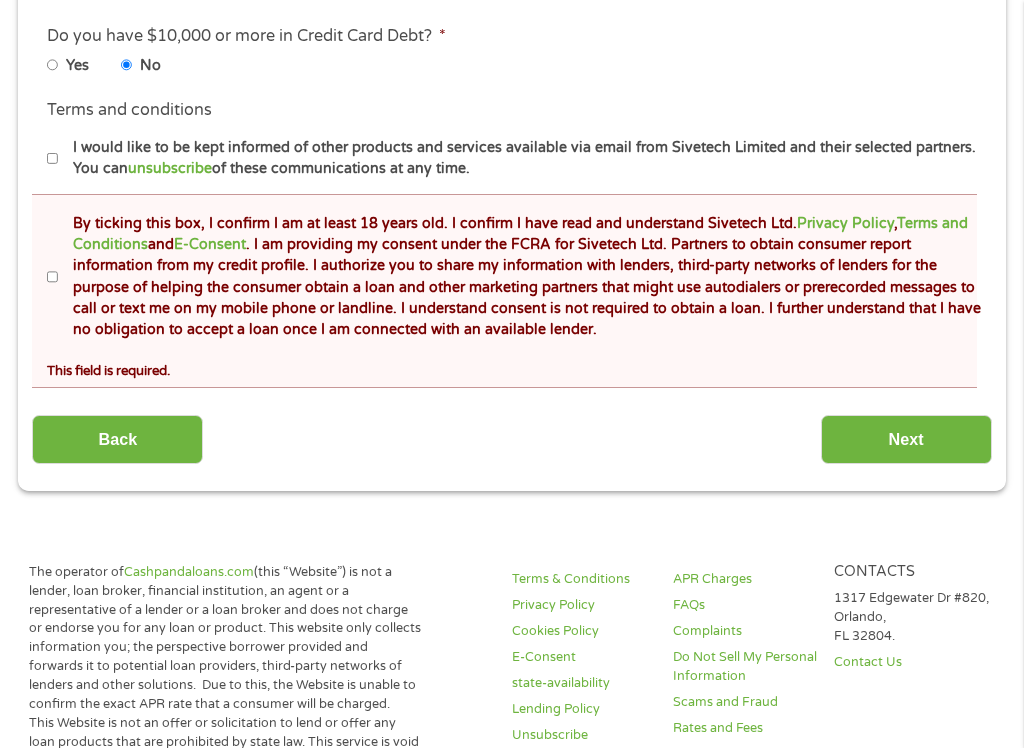click on "By ticking this box, I confirm I am at least 18 years old. I confirm I have read and understand Sivetech Ltd.  Privacy Policy ,  Terms and Conditions  and  E-Consent . I am providing my consent under the FCRA for Sivetech Ltd. Partners to obtain consumer report information from my credit profile. I authorize you to share my information with lenders, third-party networks of lenders for the purpose of helping the consumer obtain a loan and other marketing partners that might use autodialers or prerecorded messages to call or text me on my mobile phone or landline. I understand consent is not required to obtain a loan. I further understand that I have no obligation to accept a loan once I am connected with an available lender." at bounding box center [53, 277] 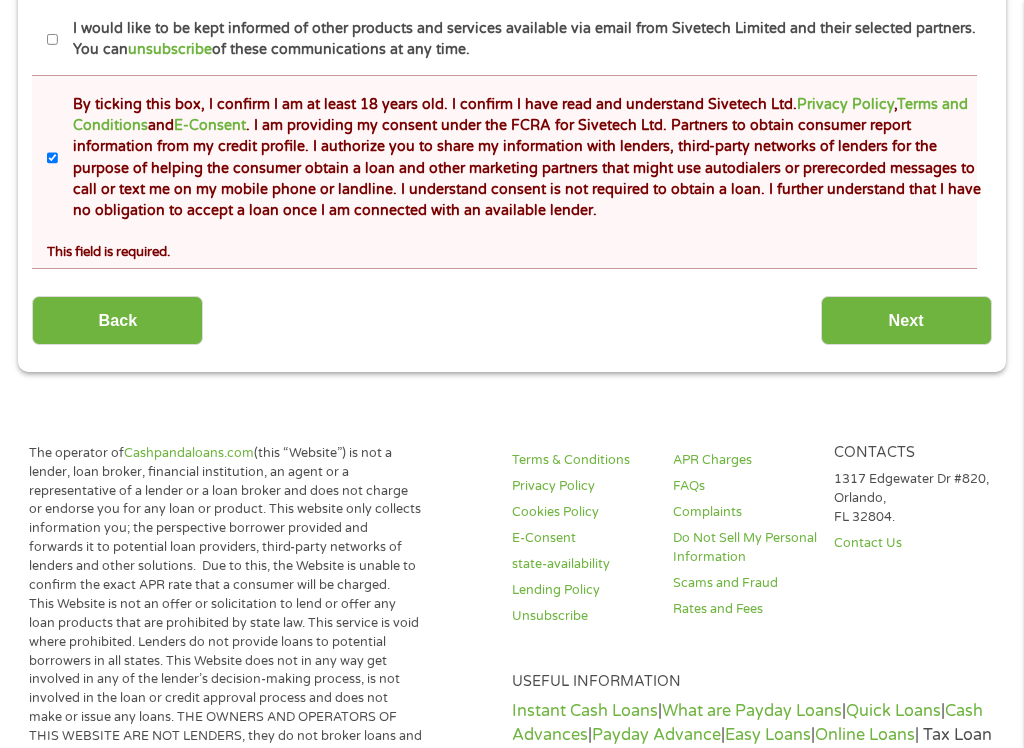 scroll, scrollTop: 1111, scrollLeft: 0, axis: vertical 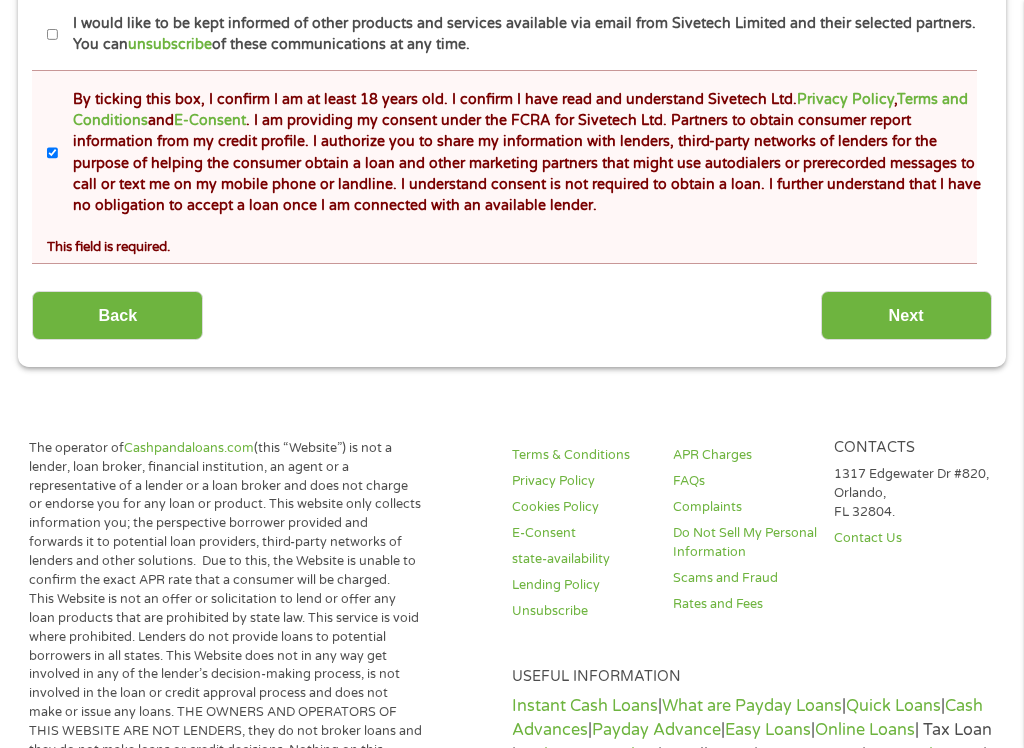 click on "Next" at bounding box center (906, 316) 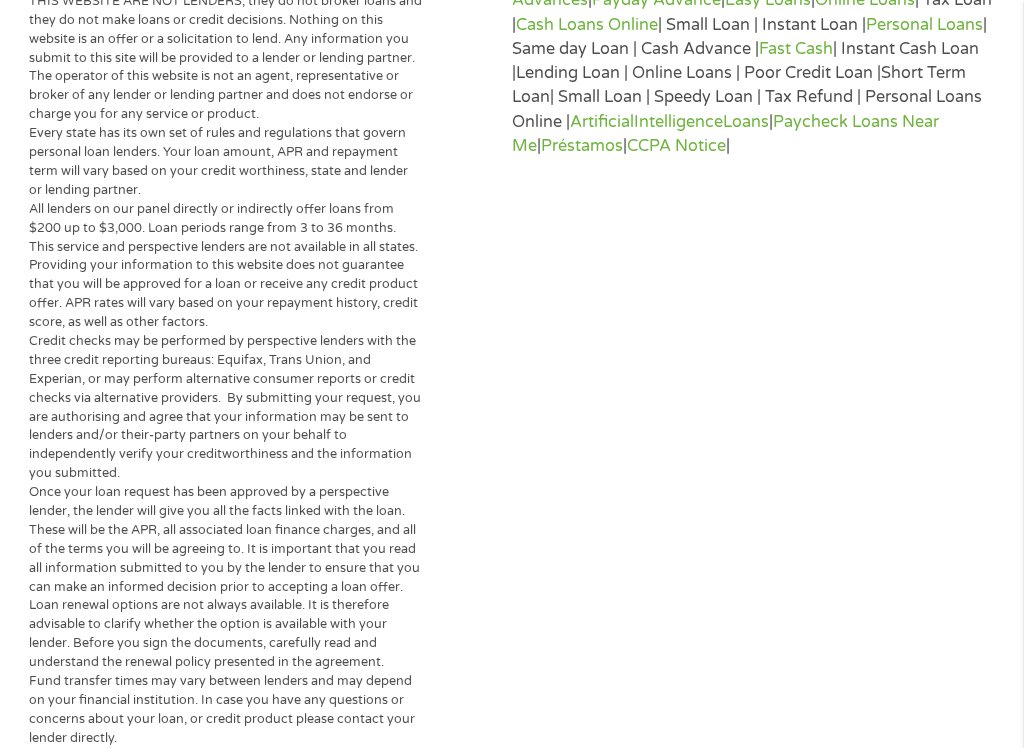 scroll, scrollTop: 8, scrollLeft: 0, axis: vertical 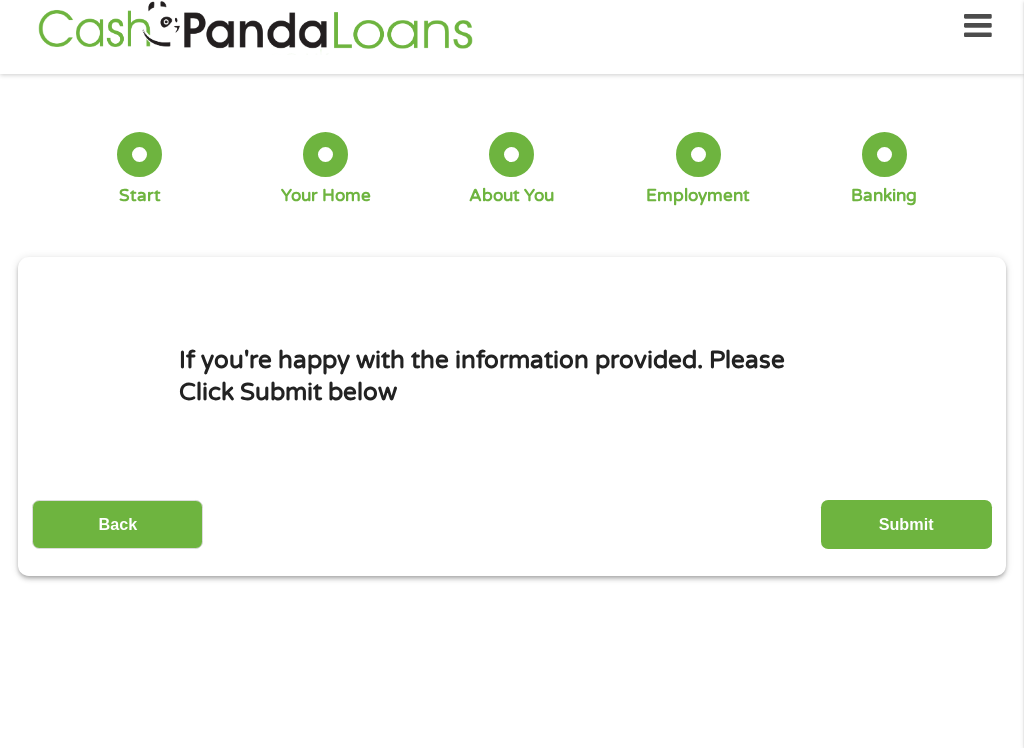 click on "Submit" at bounding box center (906, 524) 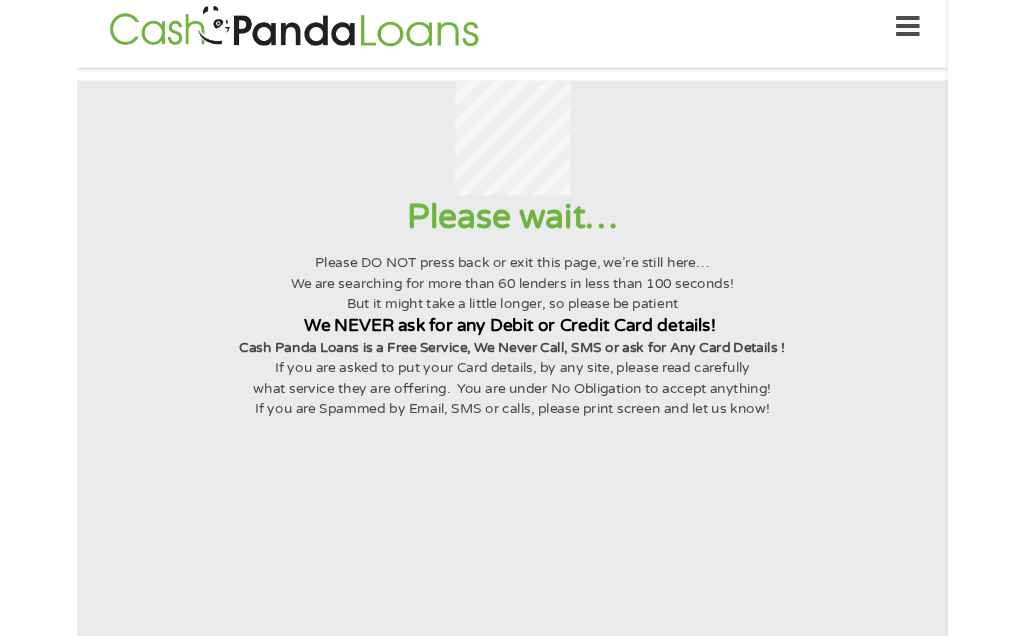 scroll, scrollTop: 0, scrollLeft: 0, axis: both 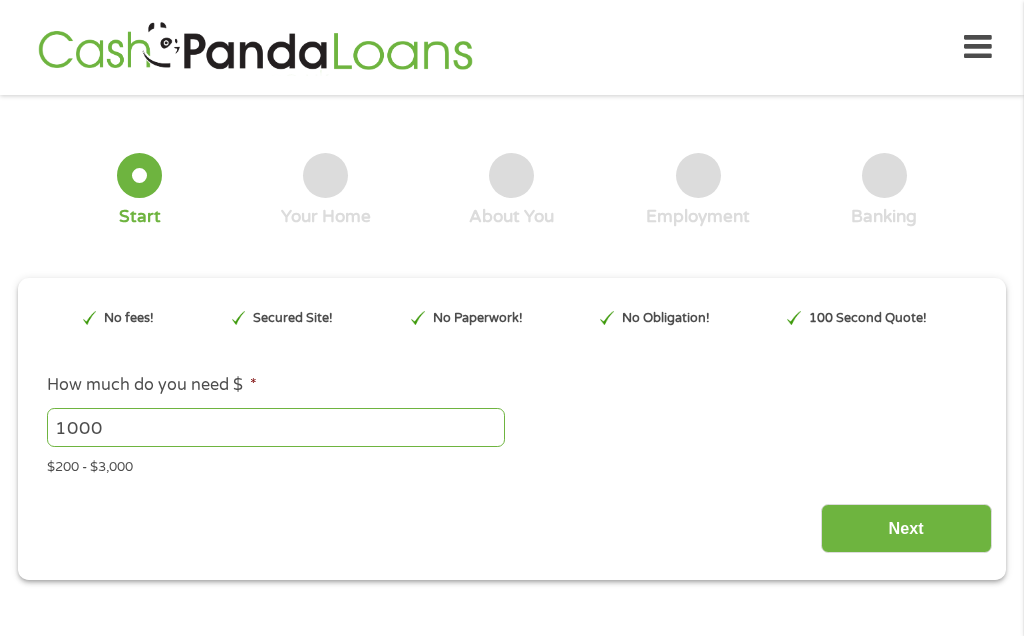 type on "EAIaIQobChMI67nO0KH7jgMVfDAIBR0UgjyxEAAYAiAAEgIA0fD_BwE" 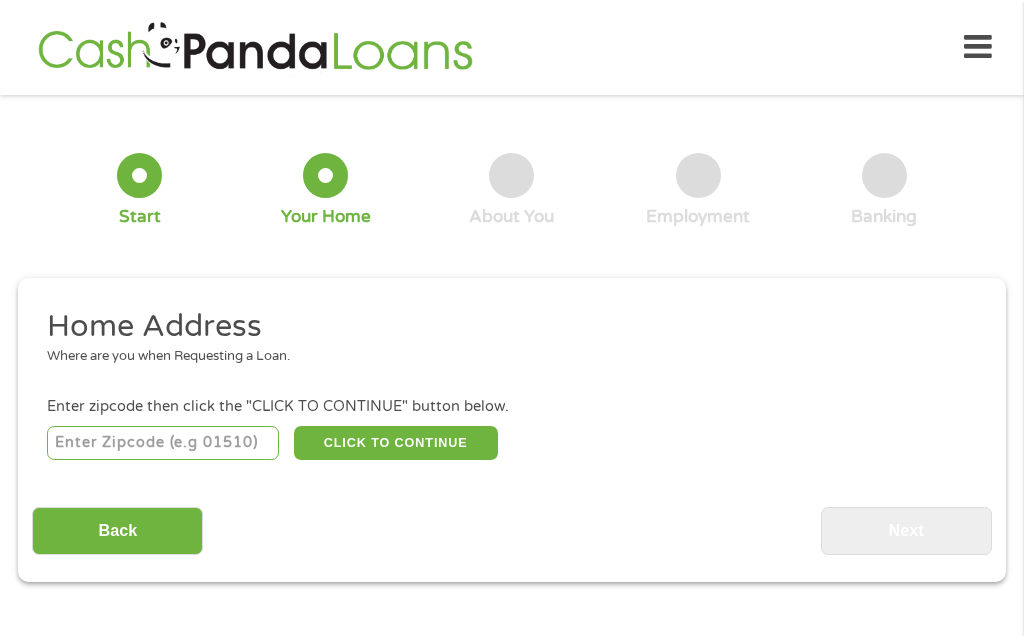 scroll, scrollTop: 18, scrollLeft: 0, axis: vertical 